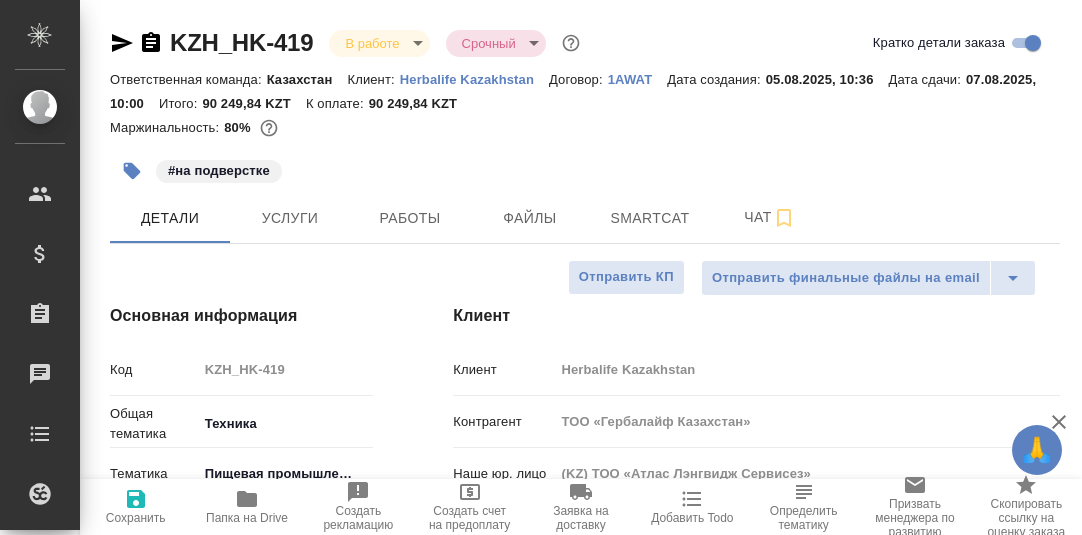 select on "RU" 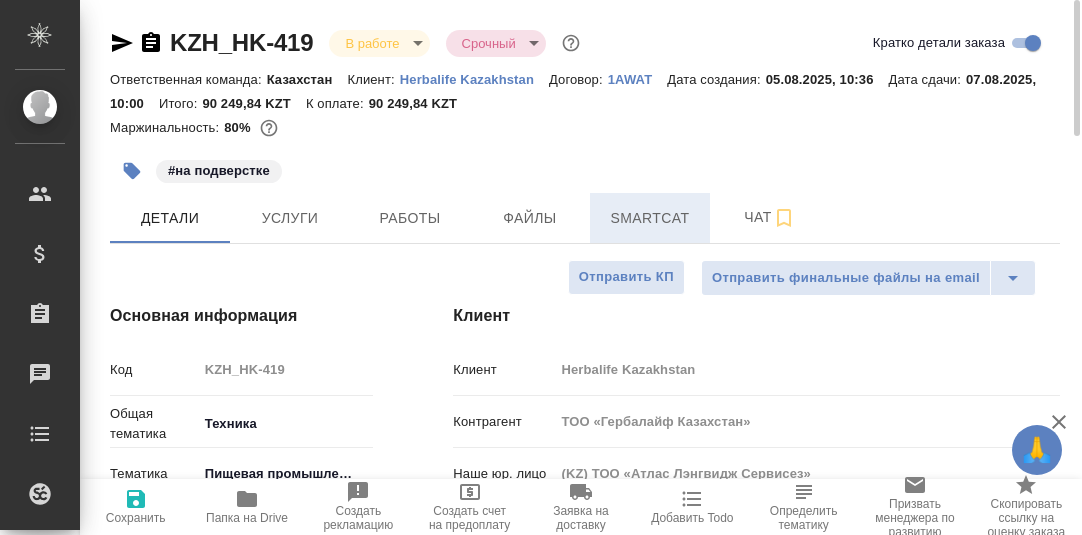 scroll, scrollTop: 0, scrollLeft: 0, axis: both 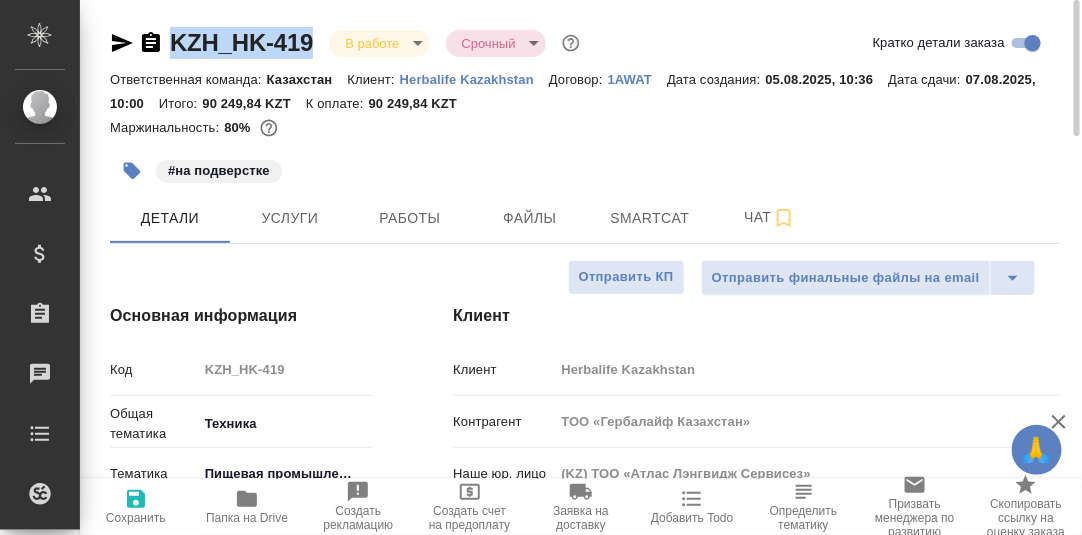 click 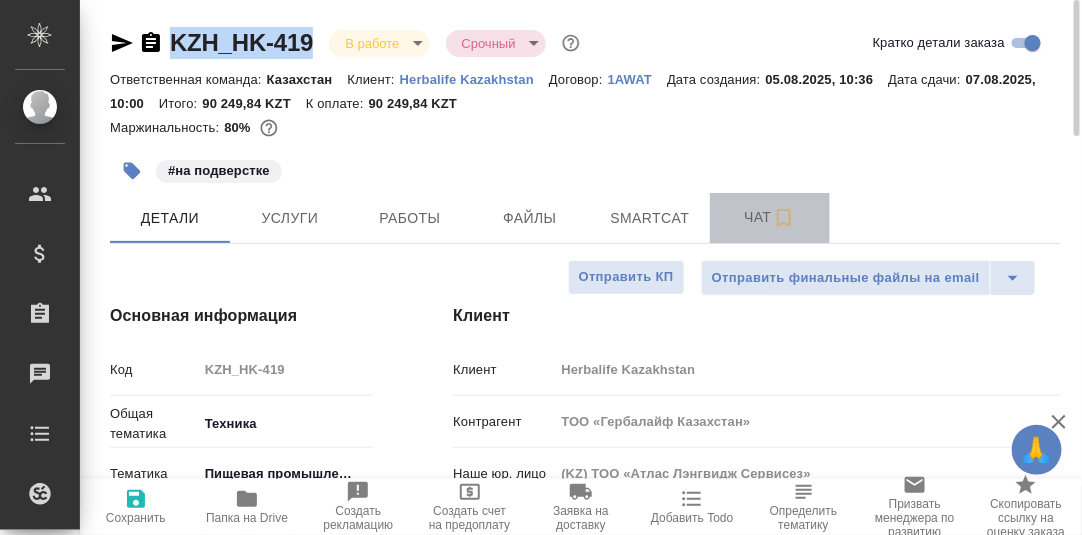 click on "Чат" at bounding box center (770, 217) 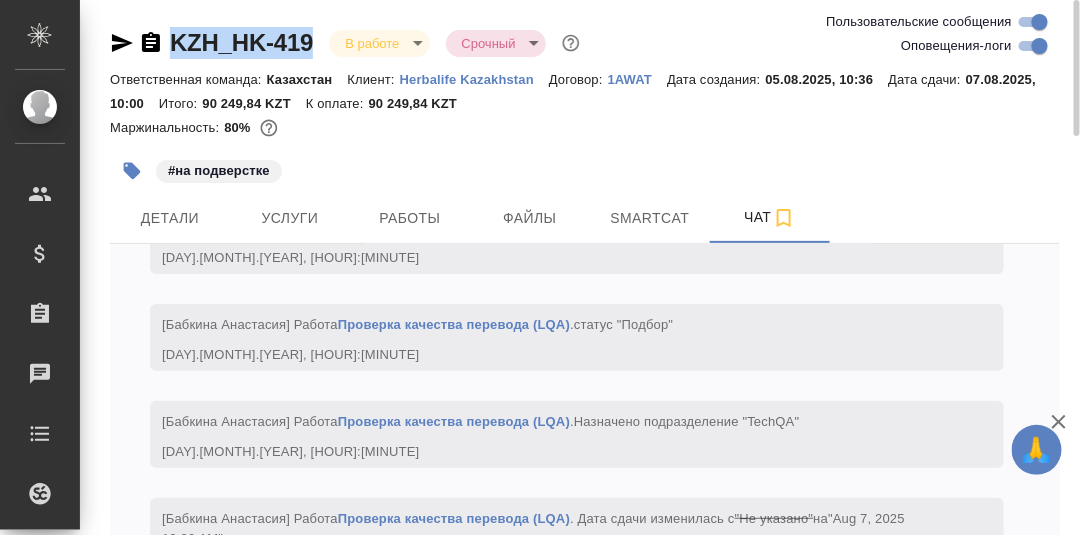 scroll, scrollTop: 10054, scrollLeft: 0, axis: vertical 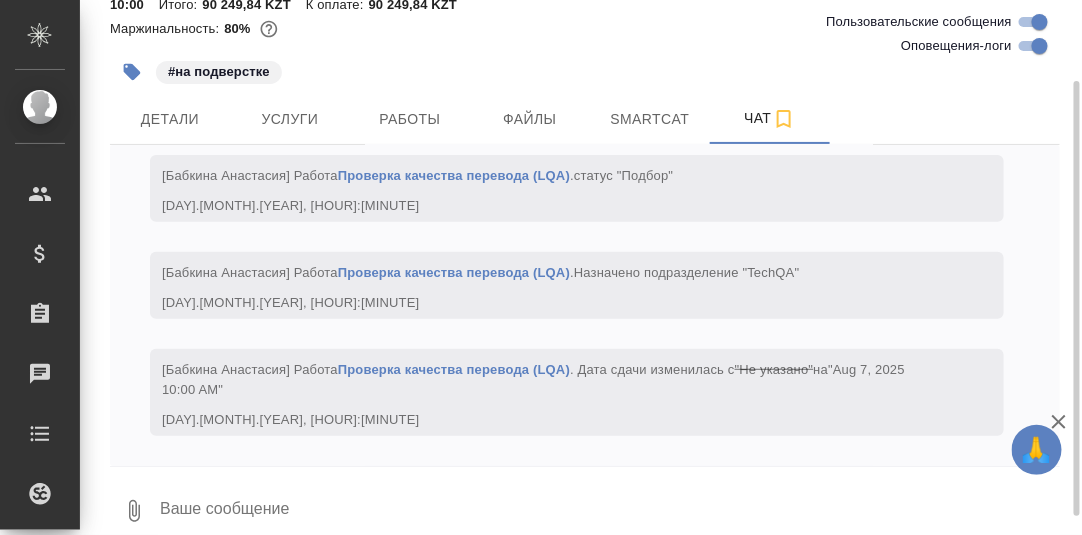 click at bounding box center [609, 511] 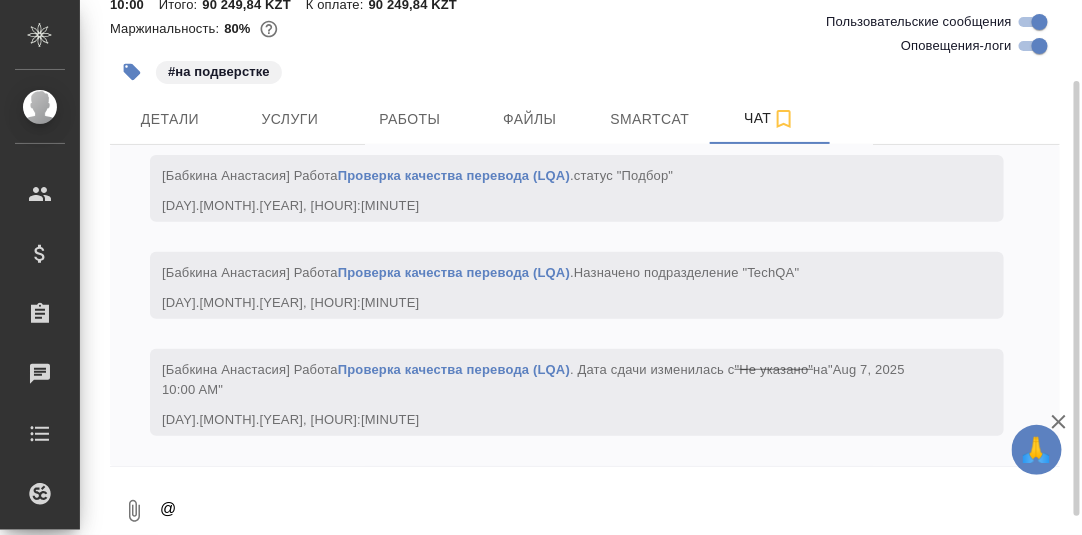 scroll, scrollTop: 106, scrollLeft: 0, axis: vertical 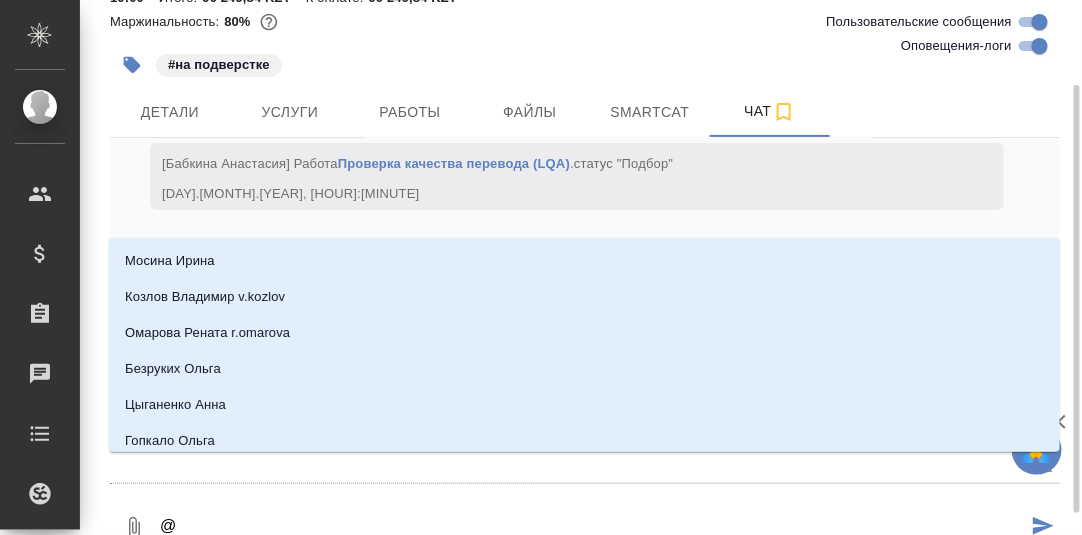 type on "@" 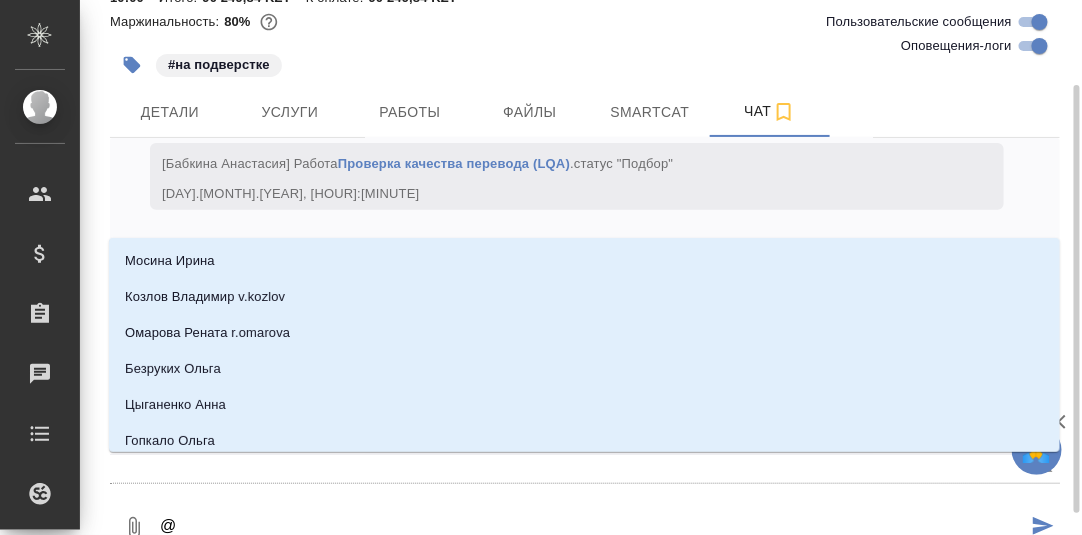 type on "@" 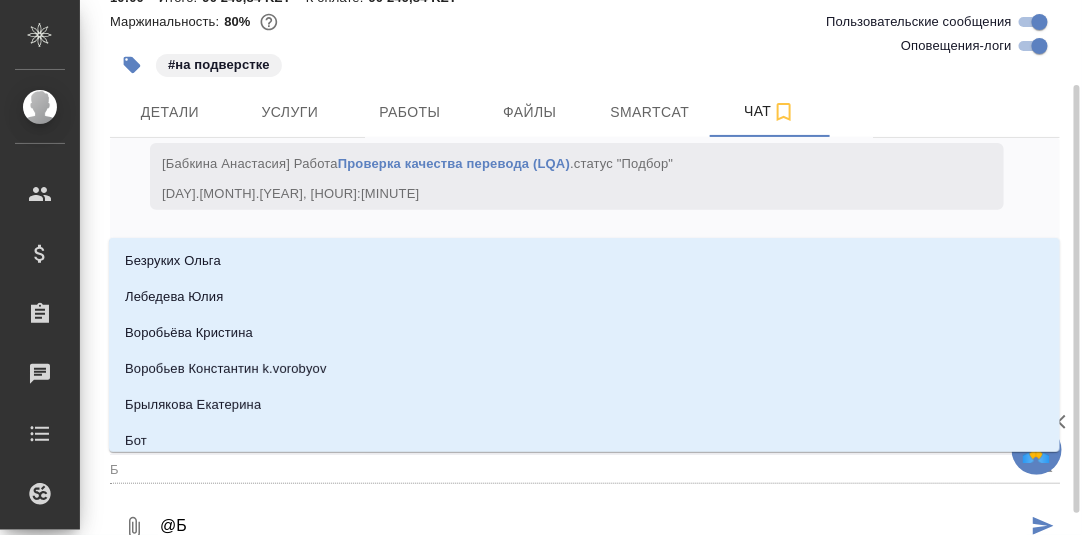 type on "@Ба" 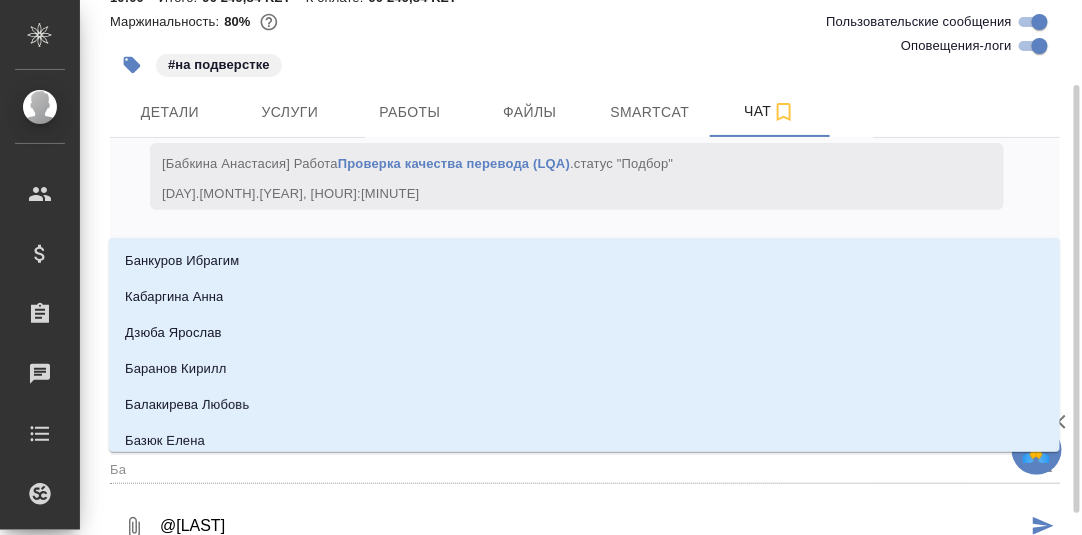 type on "@Баб" 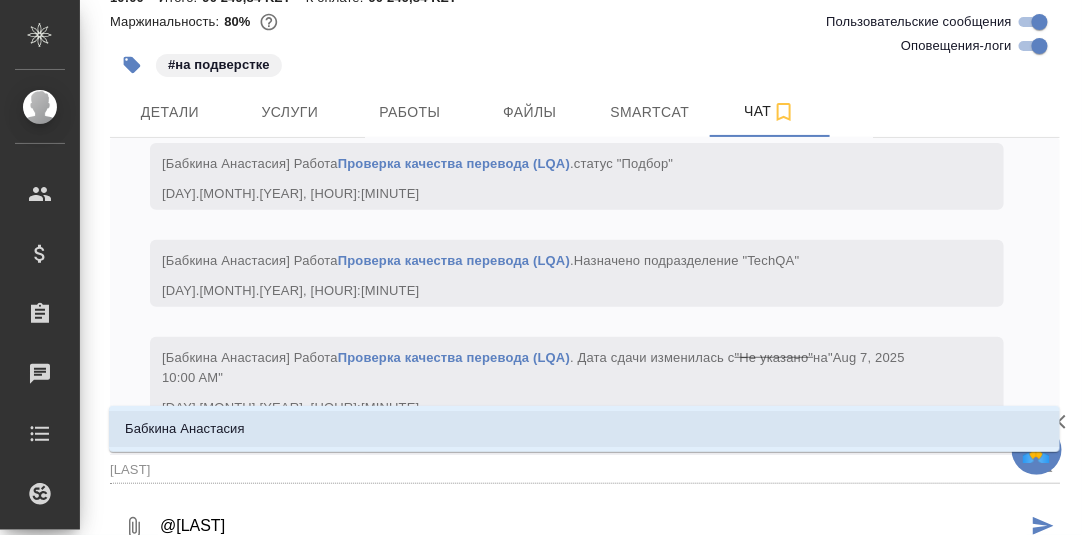 click on "Бабкина Анастасия" at bounding box center [185, 429] 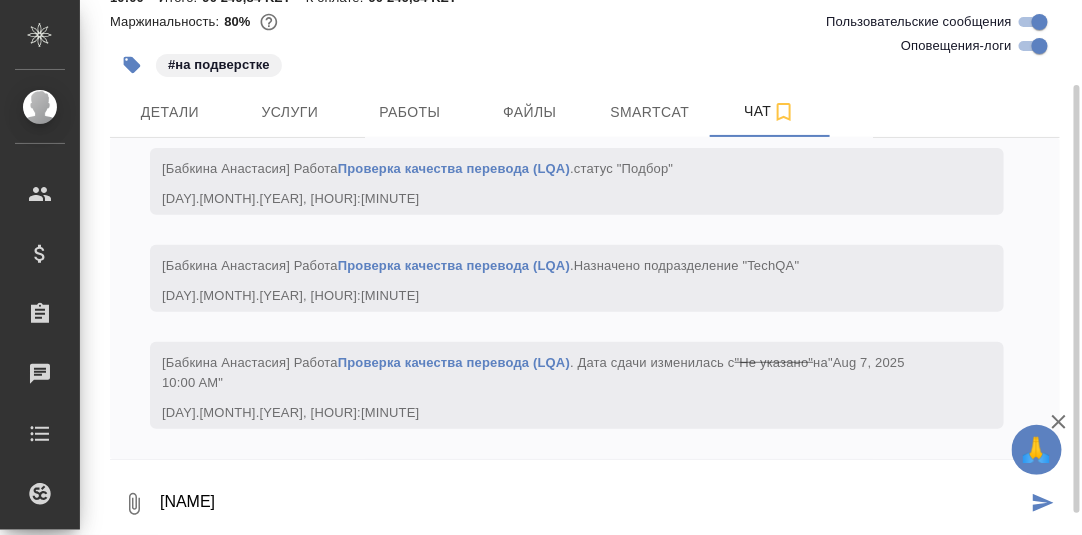 click on "@Бабкина Анастасия" at bounding box center [592, 504] 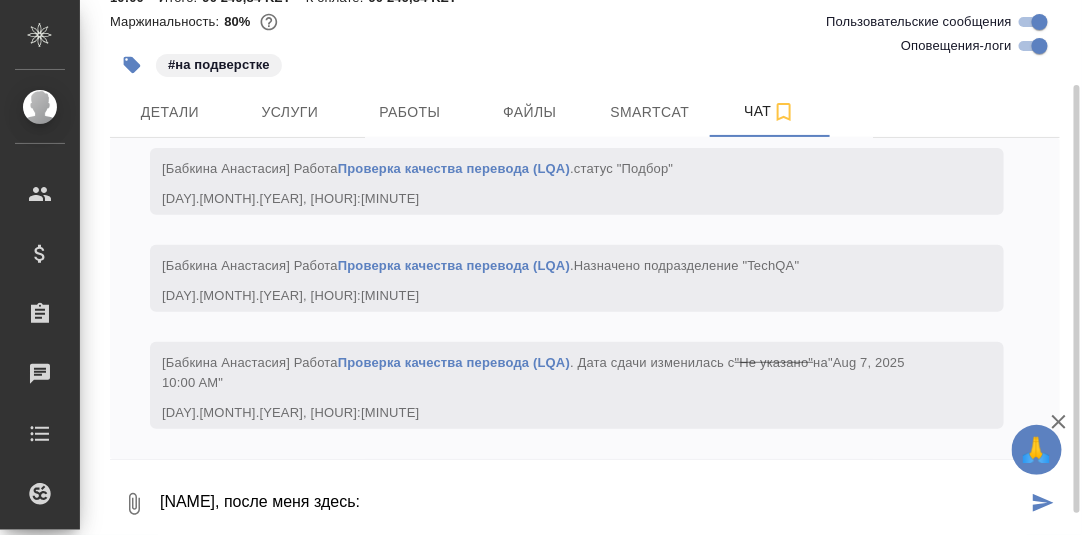 paste on "https://drive.awatera.com/apps/files/files?dir=/Shares/HK/Orders/KZH_HK-419/LQA/KZH_HK-419-WK-010/out" 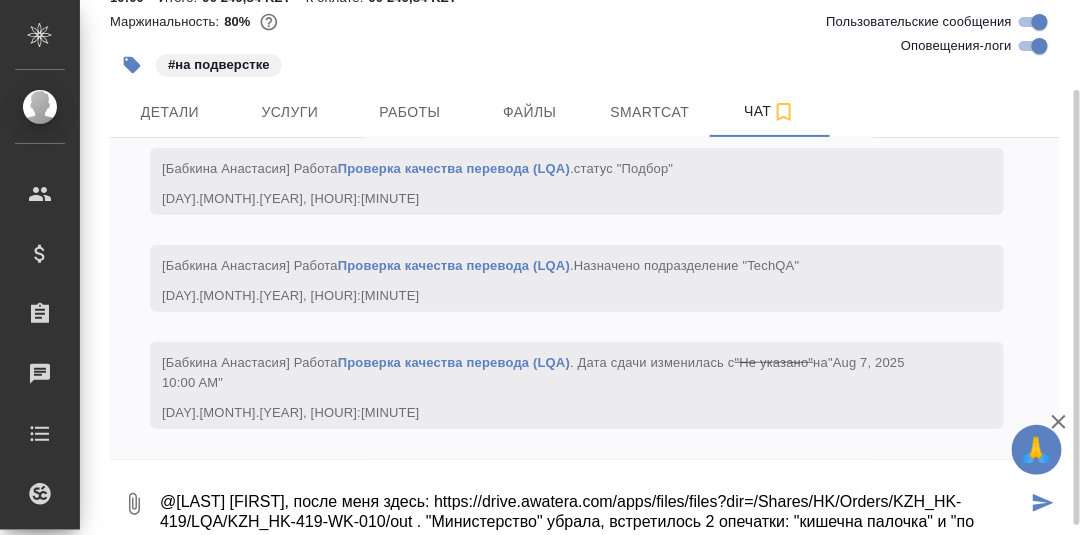 scroll, scrollTop: 13, scrollLeft: 0, axis: vertical 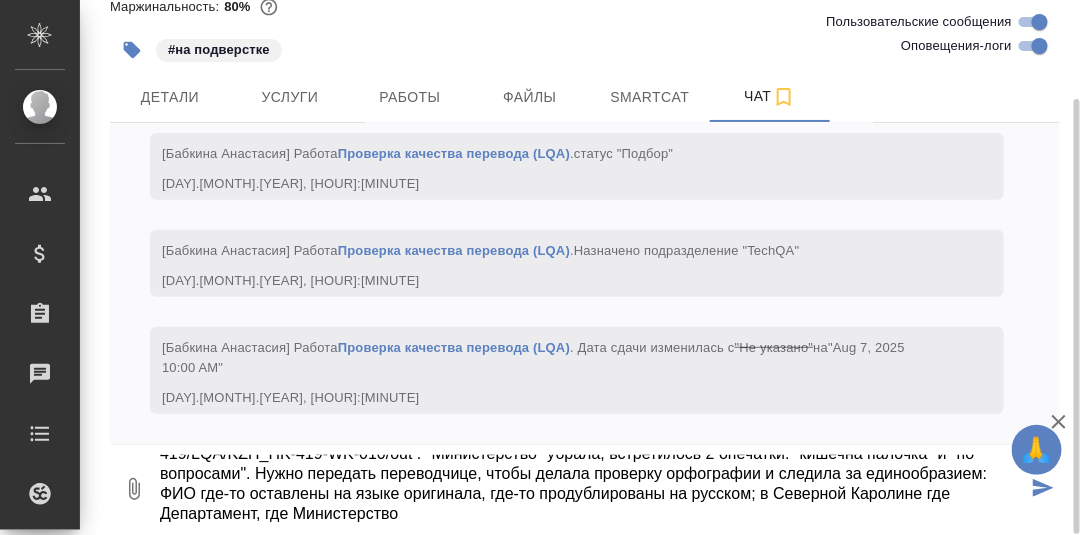 click on "@Бабкина Анастасия, после меня здесь: https://drive.awatera.com/apps/files/files?dir=/Shares/HK/Orders/KZH_HK-419/LQA/KZH_HK-419-WK-010/out . "Министерство" убрала, встретилось 2 опечатки: "кишечна палочка" и "по вопросами". Нужно передать переводчице, чтобы делала проверку орфографии и следила за единообразием: ФИО где-то оставлены на языке оригинала, где-то продублированы на русском; в Северной Каролине где Департамент, где Министерство" at bounding box center [592, 489] 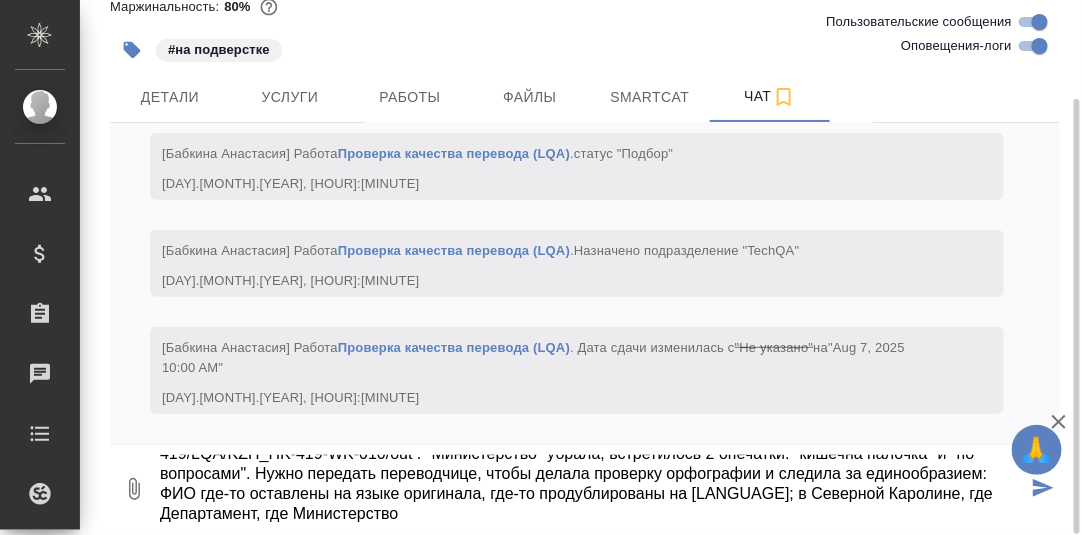 click on "@Бабкина Анастасия, после меня здесь: https://drive.awatera.com/apps/files/files?dir=/Shares/HK/Orders/KZH_HK-419/LQA/KZH_HK-419-WK-010/out . "Министерство" убрала, встретилось 2 опечатки: "кишечна палочка" и "по вопросами". Нужно передать переводчице, чтобы делала проверку орфографии и следила за единообразием: ФИО где-то оставлены на языке оригинала, где-то продублированы на русском; в Северной Каролине, где Департамент, где Министерство" at bounding box center [592, 489] 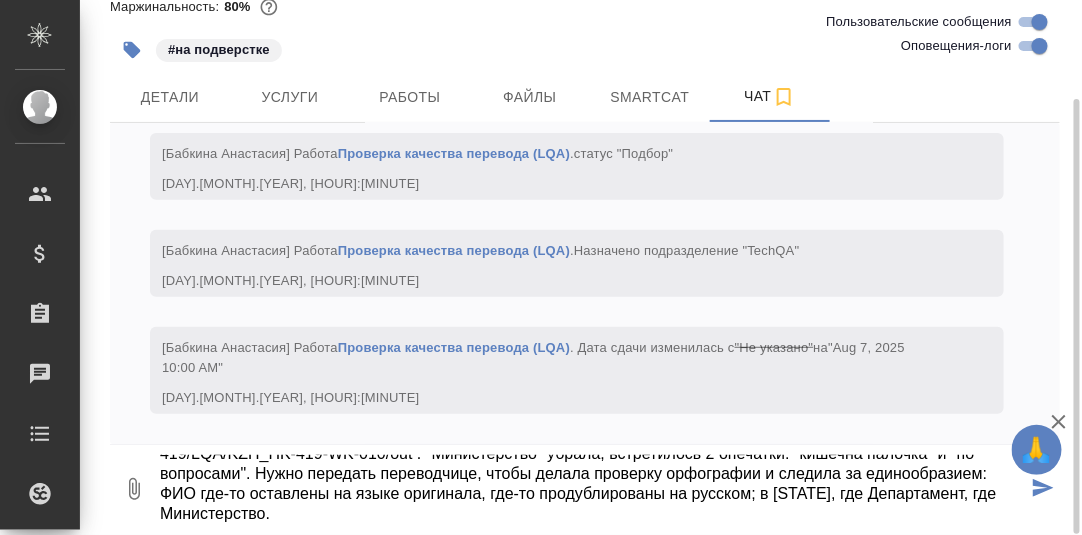 type on "@Бабкина Анастасия, после меня здесь: https://drive.awatera.com/apps/files/files?dir=/Shares/HK/Orders/KZH_HK-419/LQA/KZH_HK-419-WK-010/out . "Министерство" убрала, встретилось 2 опечатки: "кишечна палочка" и "по вопросами". Нужно передать переводчице, чтобы делала проверку орфографии и следила за единообразием: ФИО где-то оставлены на языке оригинала, где-то продублированы на русском; в Северной Каролине, где Департамент, где Министерство." 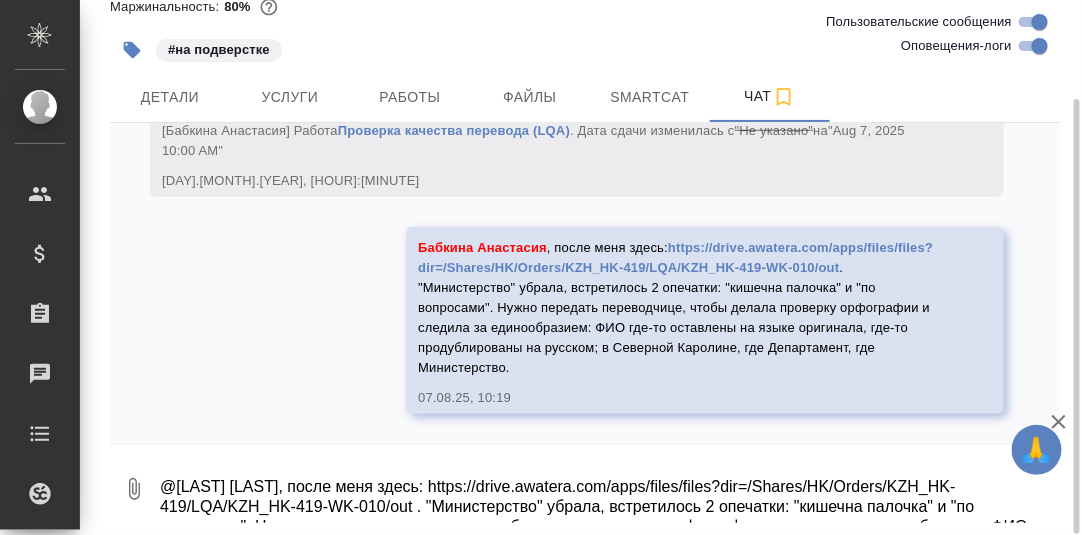 scroll, scrollTop: 10271, scrollLeft: 0, axis: vertical 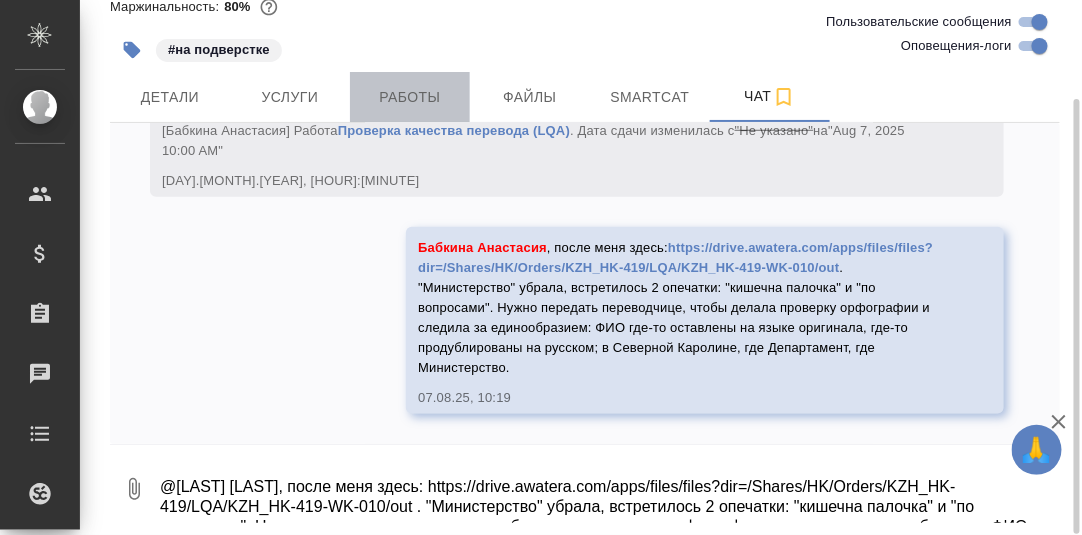 click on "Работы" at bounding box center (410, 97) 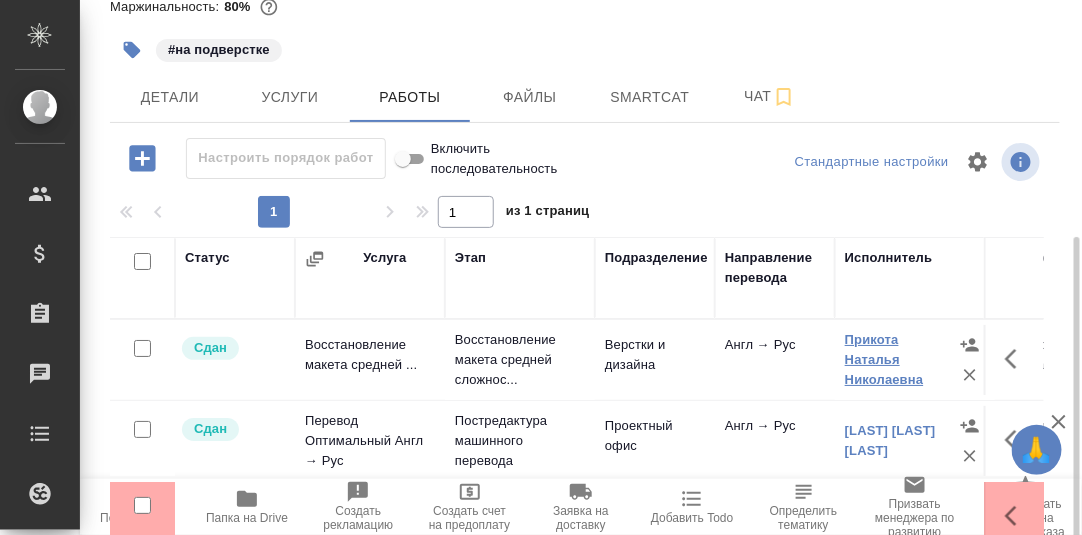 scroll, scrollTop: 321, scrollLeft: 0, axis: vertical 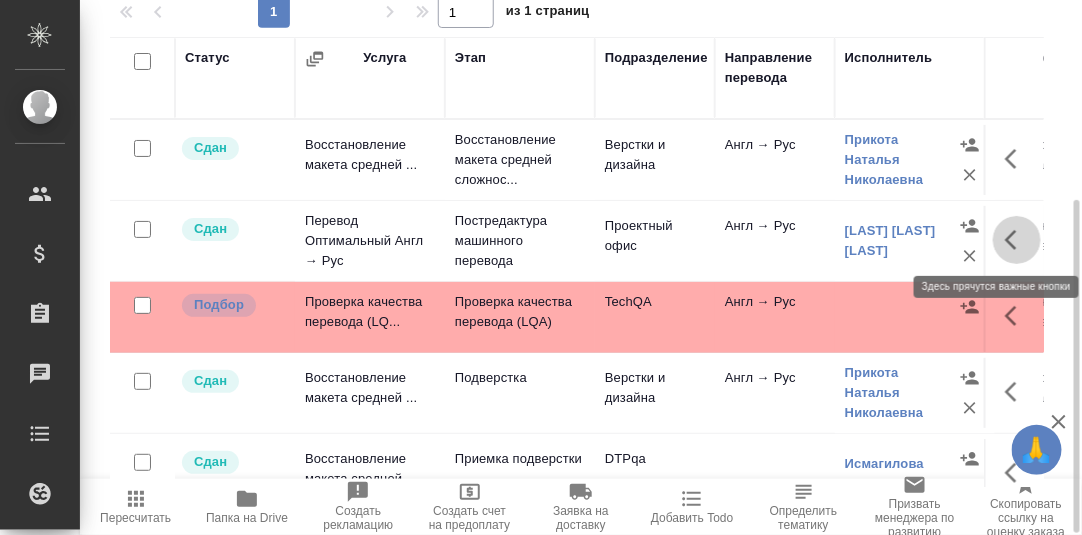 drag, startPoint x: 997, startPoint y: 228, endPoint x: 980, endPoint y: 234, distance: 18.027756 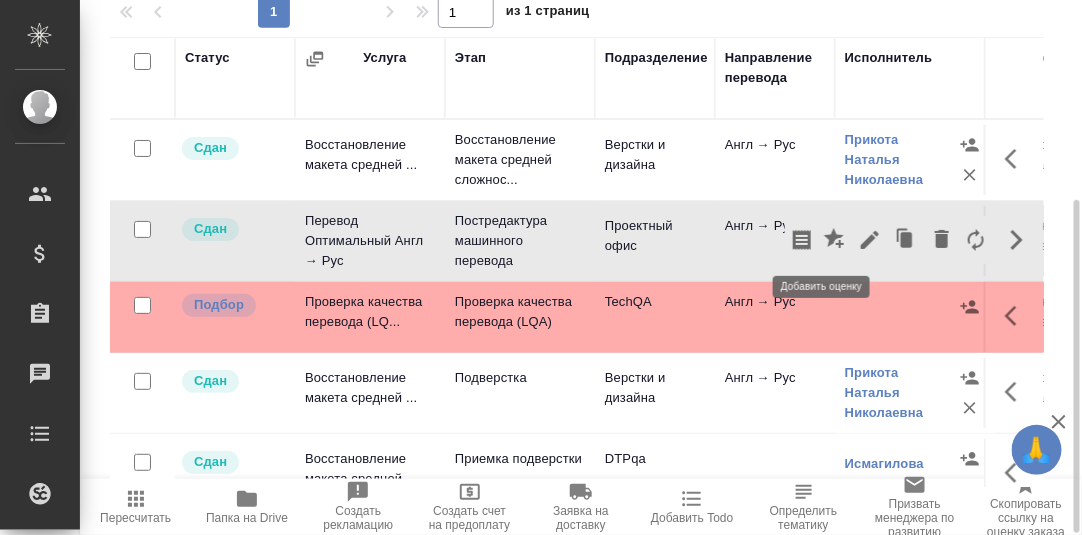 click 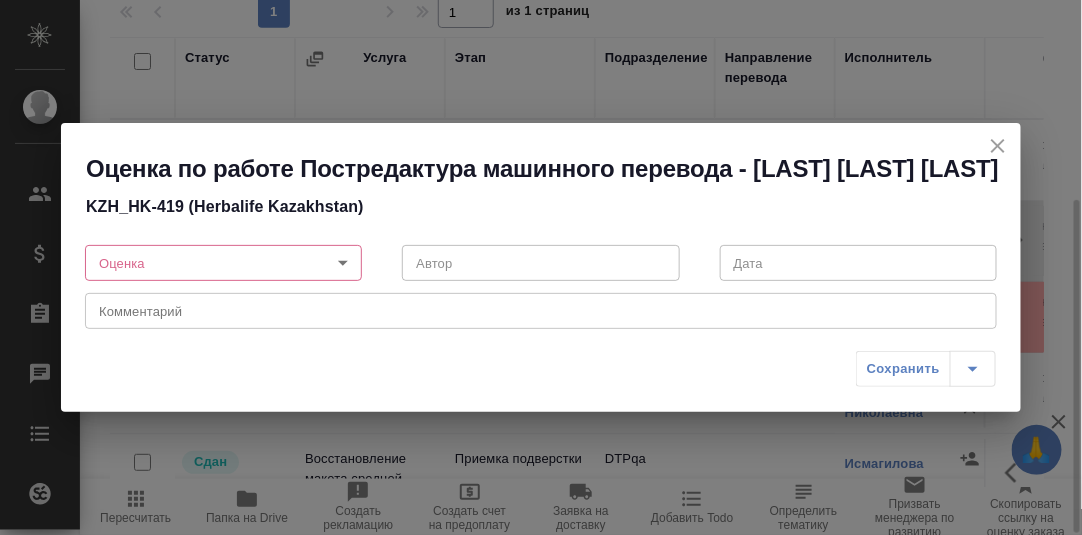 click on "🙏 .cls-1
fill:#fff;
AWATERA Румянцева Дарья d.rumyantseva Клиенты Спецификации Заказы 0 Чаты Todo Проекты SC Исполнители Кандидаты Работы Входящие заявки Заявки на доставку Рекламации Проекты процессинга Конференции Выйти KZH_HK-419 В работе inProgress Срочный urgent Кратко детали заказа Ответственная команда: Казахстан Клиент: Herbalife Kazakhstan Договор: 1AWAT Дата создания: 05.08.2025, 10:36 Дата сдачи: 07.08.2025, 10:00 Итого: 90 249,84 KZT К оплате: 90 249,84 KZT Маржинальность: 80% #на подверстке Детали Услуги Работы Файлы Smartcat Чат Настроить порядок работ Включить последовательность 1 1 из 1 страниц   30" at bounding box center (541, 267) 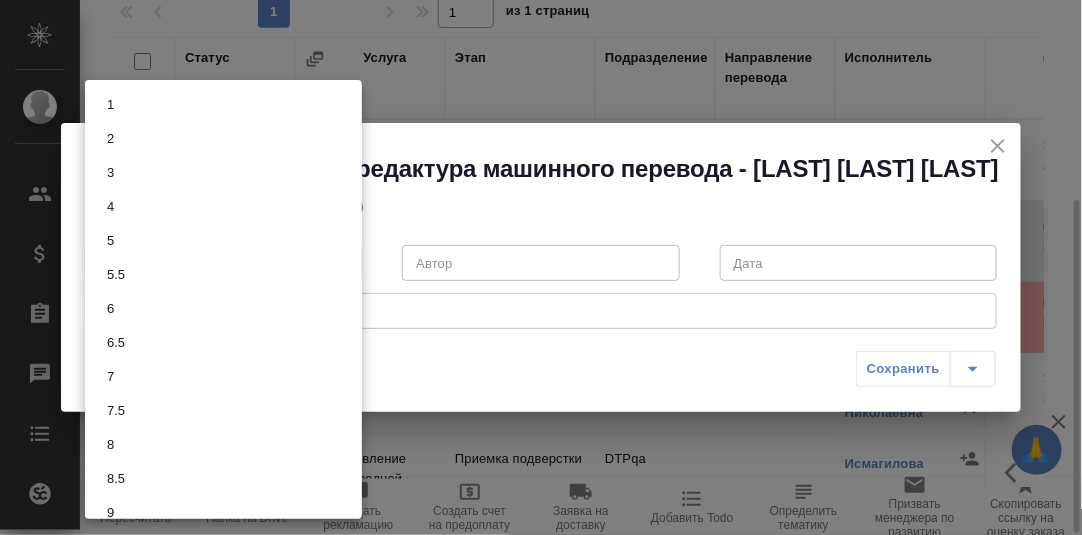click on "7.5" at bounding box center [223, 411] 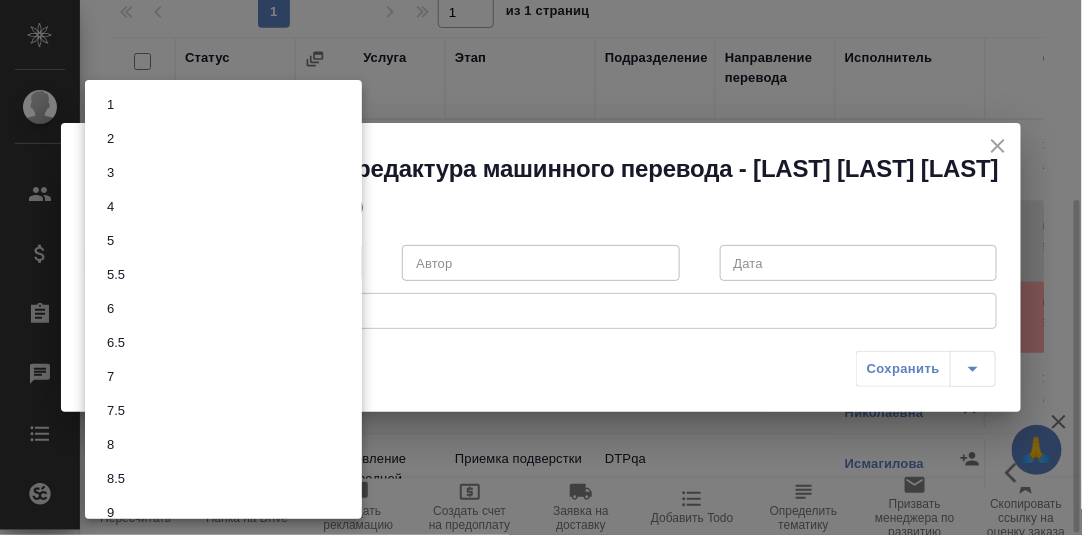 type on "7.5" 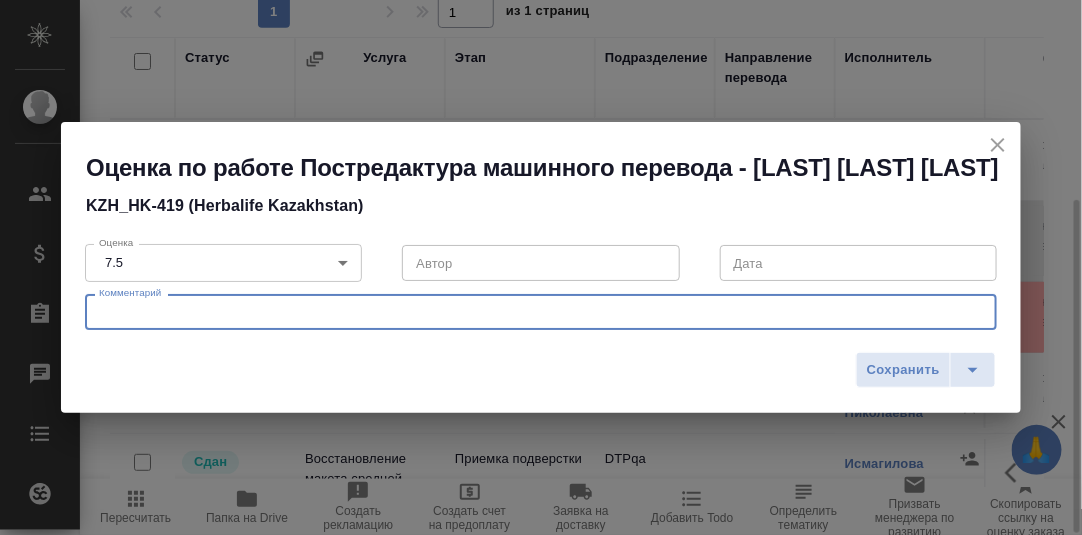 click at bounding box center (541, 312) 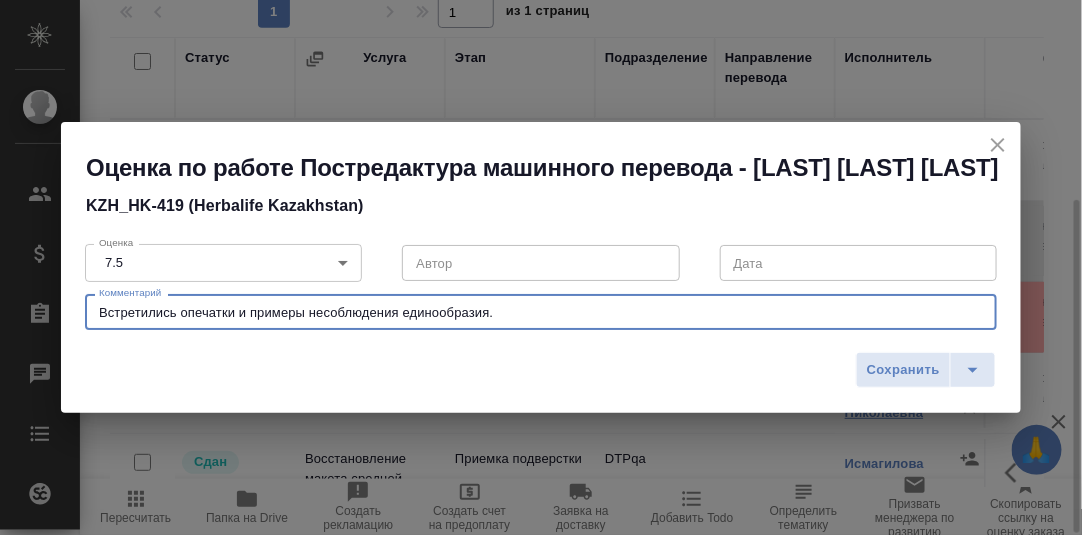 type on "Встретились опечатки и примеры несоблюдения единообразия." 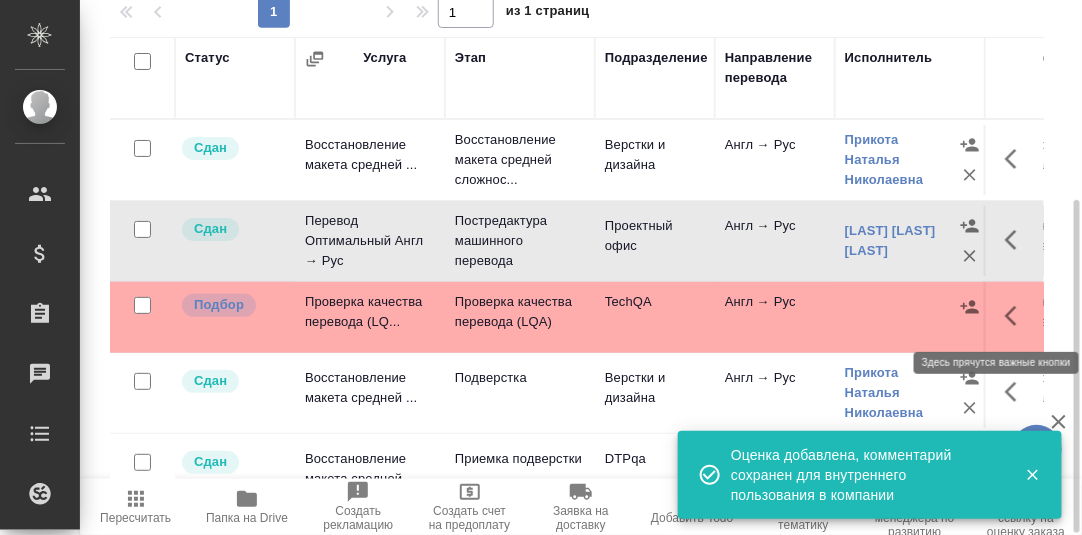 click 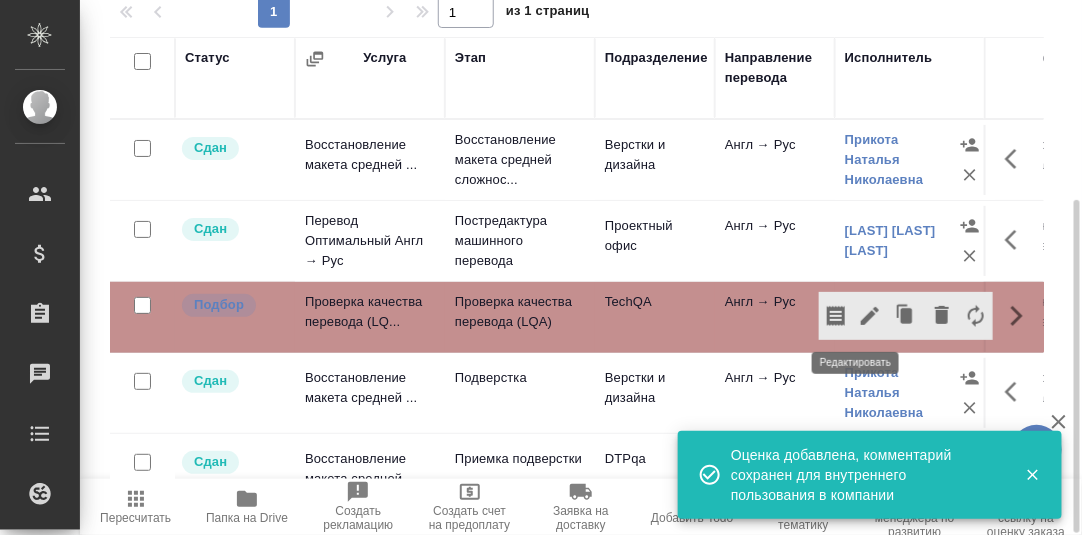click 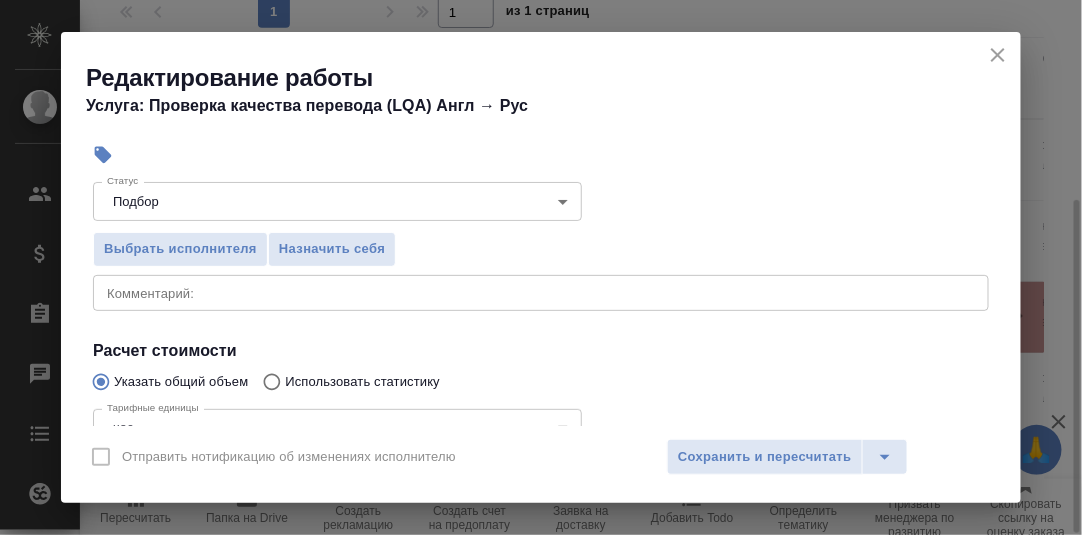 scroll, scrollTop: 200, scrollLeft: 0, axis: vertical 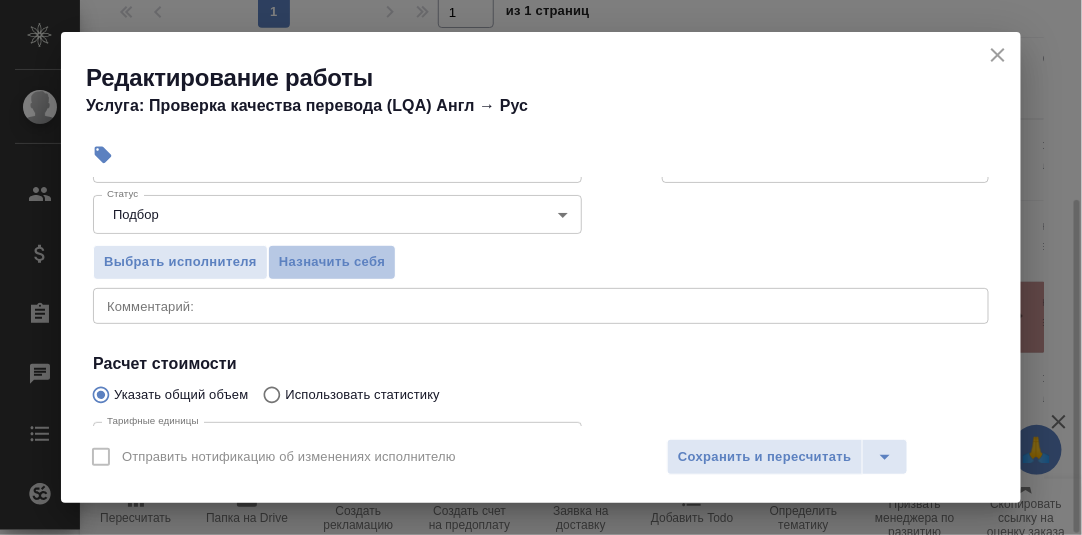 drag, startPoint x: 336, startPoint y: 261, endPoint x: 531, endPoint y: 332, distance: 207.5235 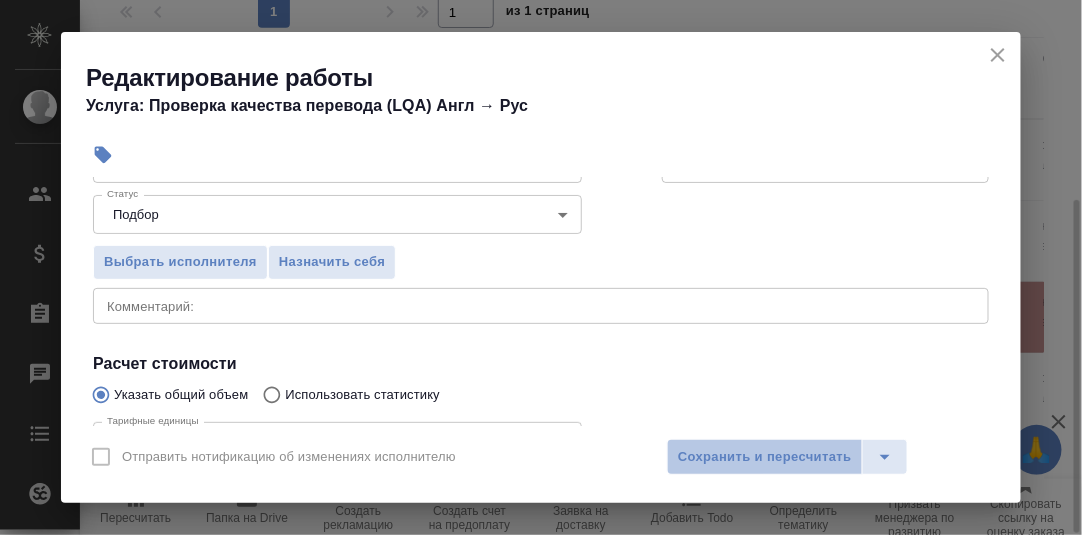 drag, startPoint x: 697, startPoint y: 449, endPoint x: 698, endPoint y: 438, distance: 11.045361 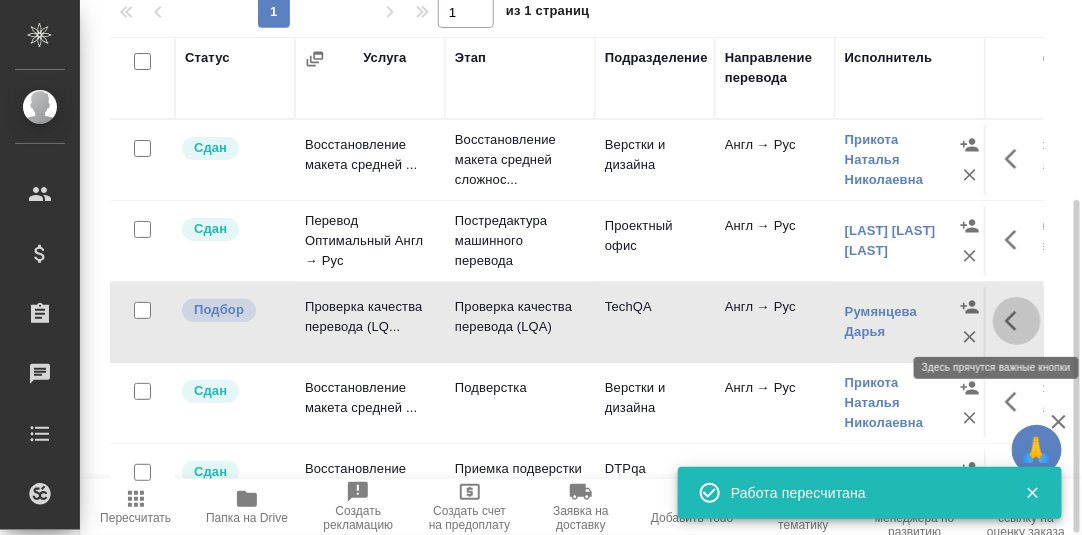 click 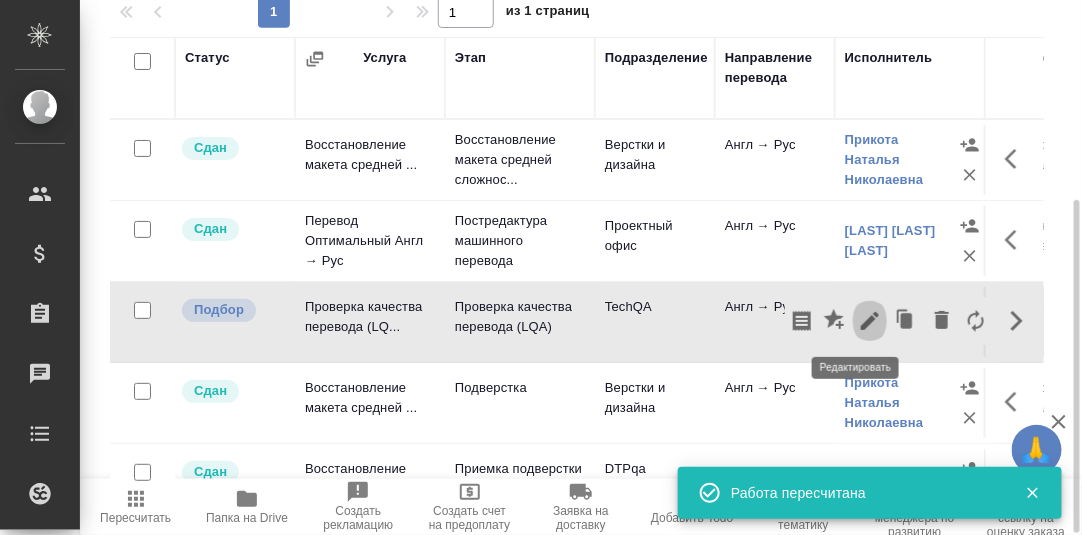 click 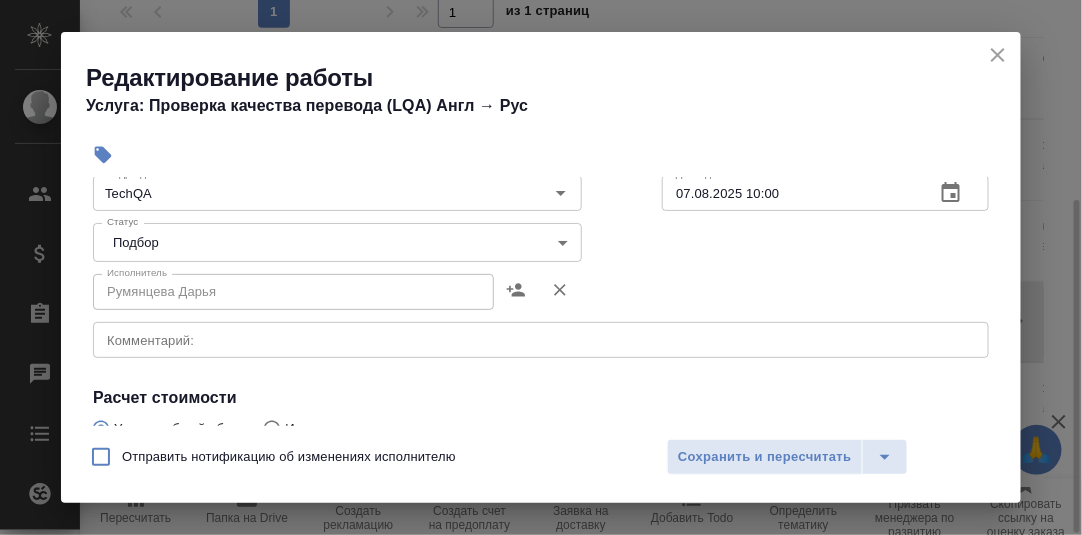 scroll, scrollTop: 200, scrollLeft: 0, axis: vertical 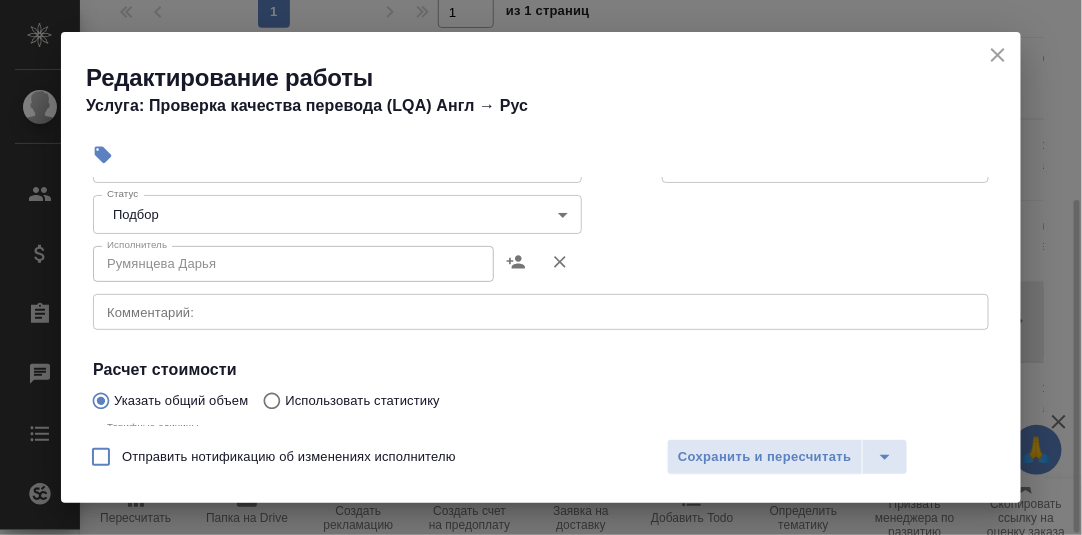 click on "🙏 .cls-1
fill:#fff;
AWATERA Румянцева Дарья d.rumyantseva Клиенты Спецификации Заказы 0 Чаты Todo Проекты SC Исполнители Кандидаты Работы Входящие заявки Заявки на доставку Рекламации Проекты процессинга Конференции Выйти KZH_HK-419 В работе inProgress Срочный urgent Кратко детали заказа Ответственная команда: Казахстан Клиент: Herbalife Kazakhstan Договор: 1AWAT Дата создания: 05.08.2025, 10:36 Дата сдачи: 07.08.2025, 10:00 Итого: 90 249,84 KZT К оплате: 90 249,84 KZT Маржинальность: 80% #на подверстке Детали Услуги Работы Файлы Smartcat Чат Настроить порядок работ Включить последовательность 1 1 из 1 страниц   30" at bounding box center (541, 267) 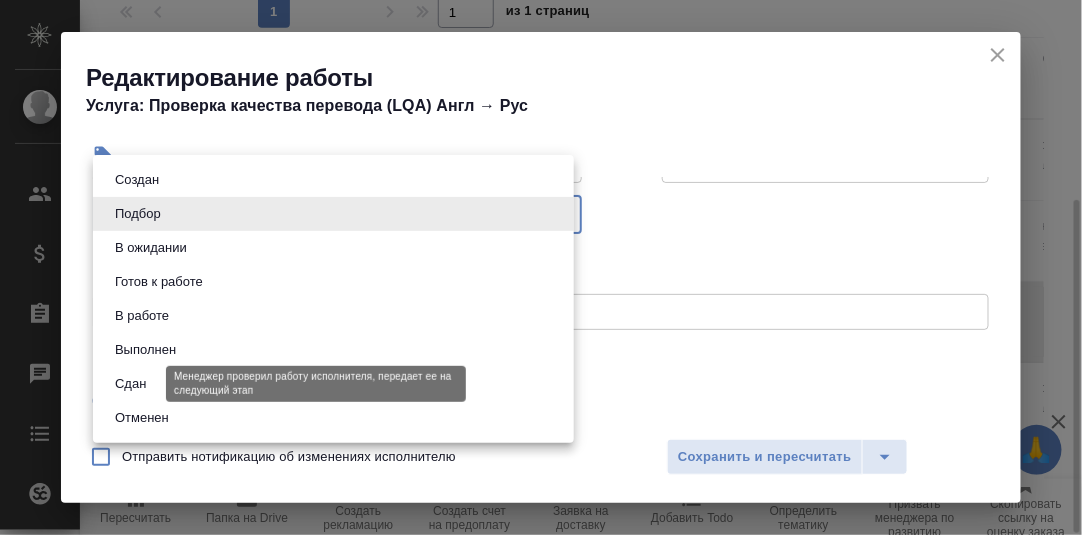 click on "Сдан" at bounding box center [130, 384] 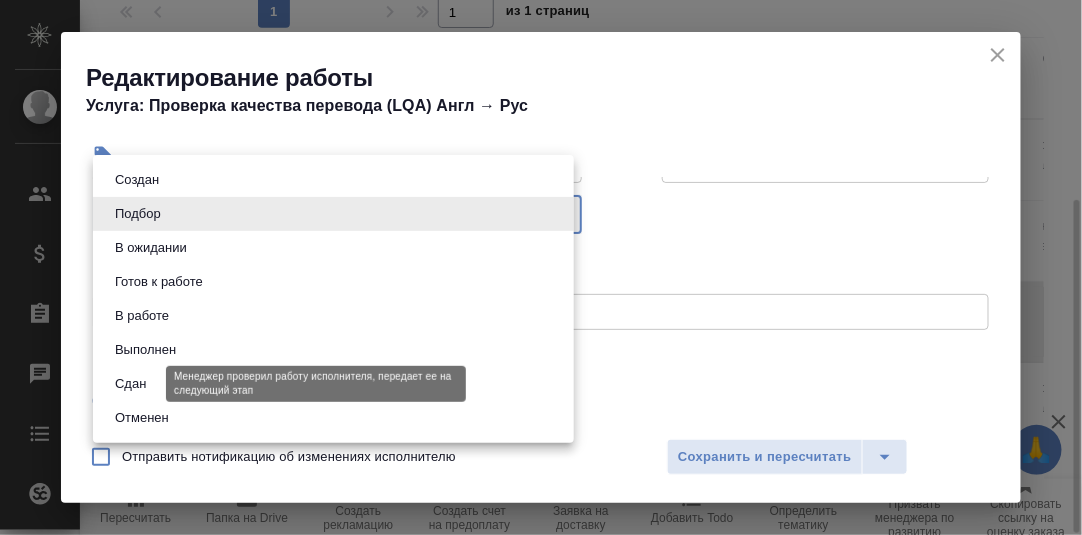 type on "closed" 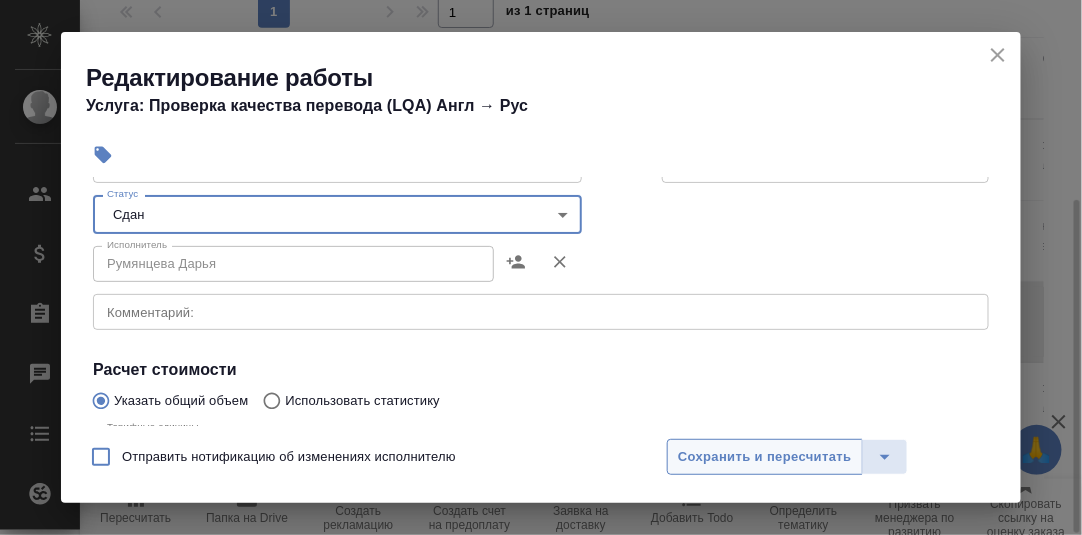click on "Сохранить и пересчитать" at bounding box center [765, 457] 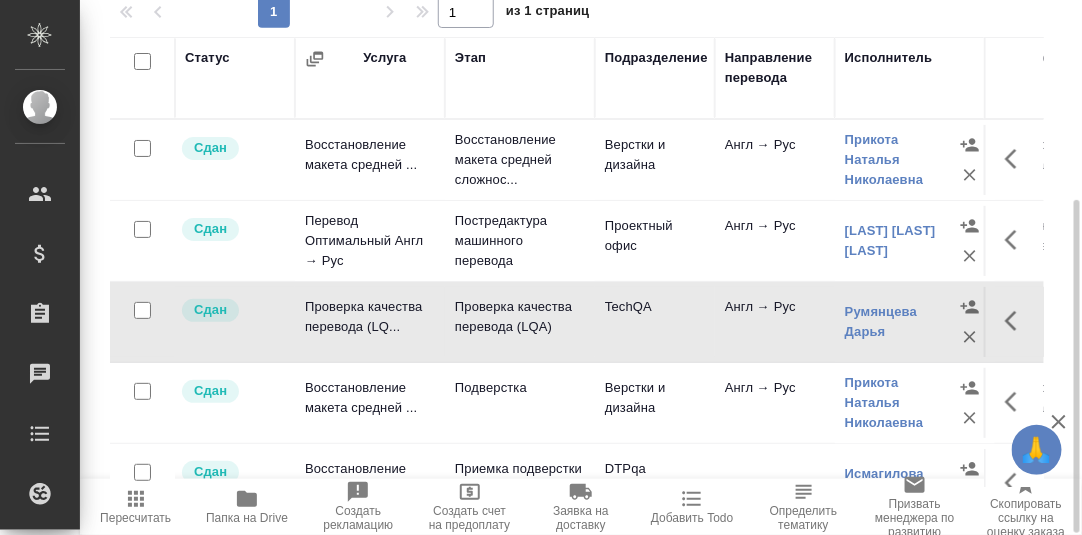 scroll, scrollTop: 324, scrollLeft: 0, axis: vertical 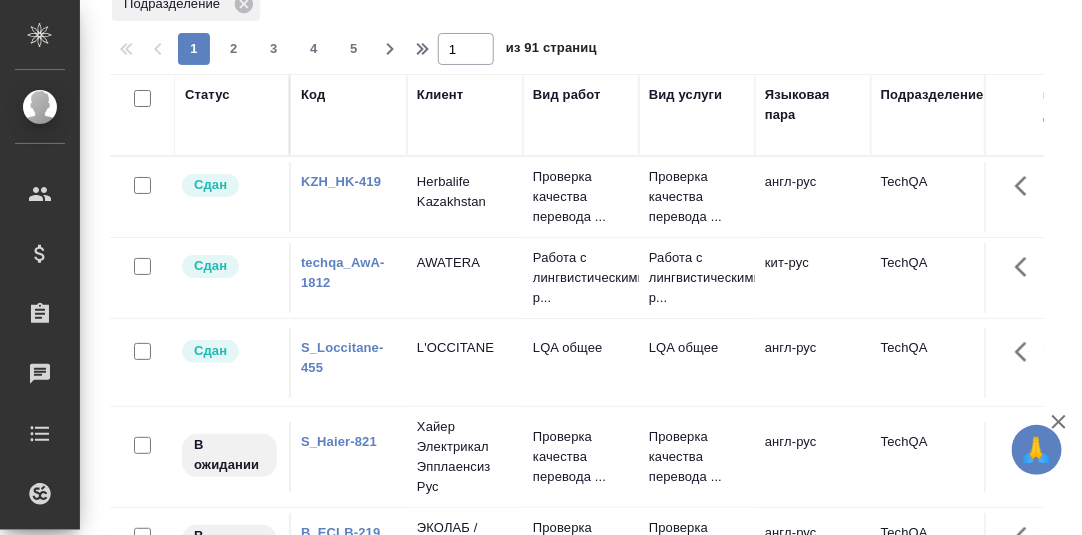 drag, startPoint x: 335, startPoint y: 276, endPoint x: 321, endPoint y: 265, distance: 17.804493 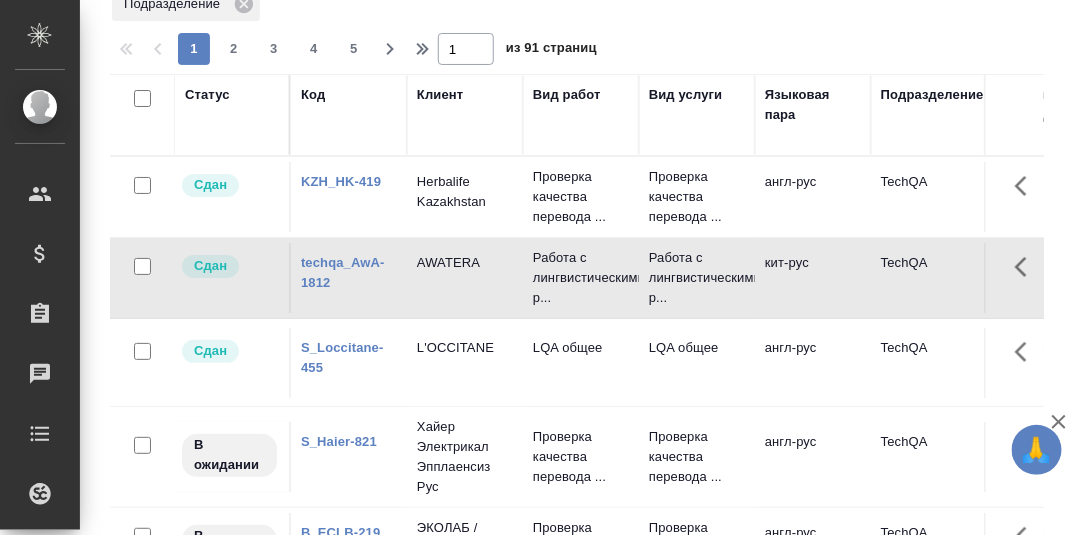click on "techqa_AwA-1812" at bounding box center [343, 272] 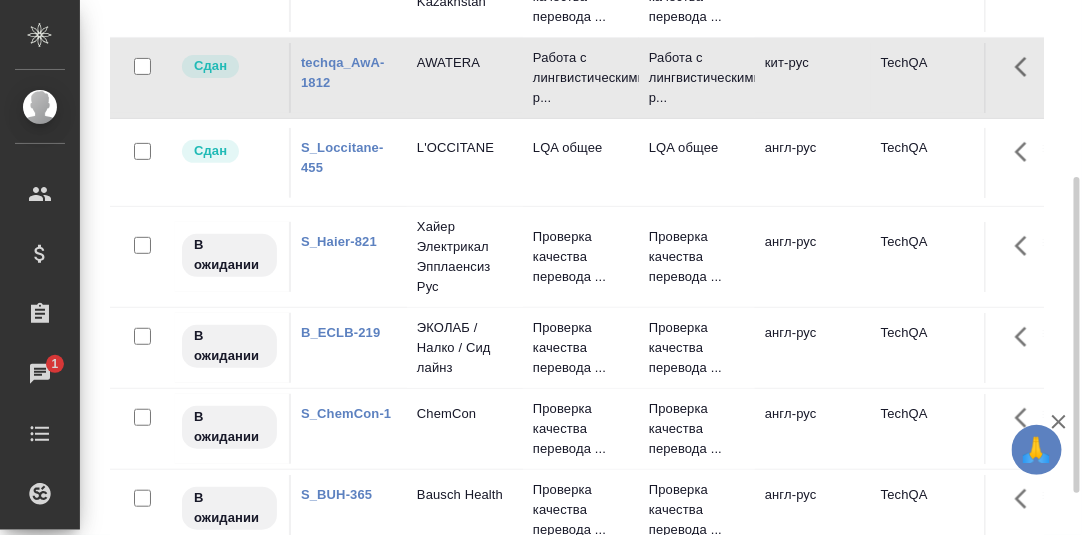 scroll, scrollTop: 368, scrollLeft: 0, axis: vertical 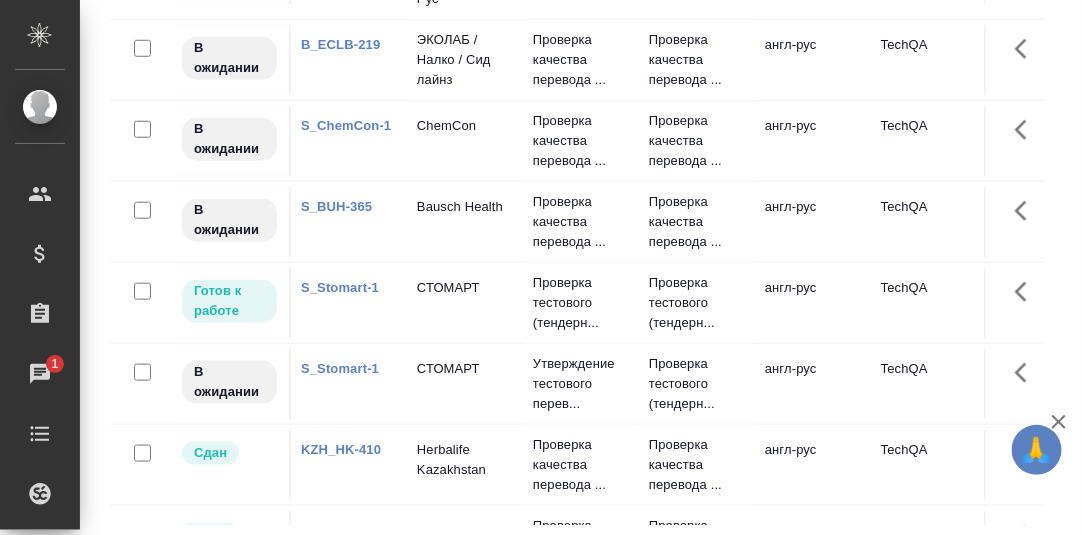 click on "S_Stomart-1" at bounding box center [340, 287] 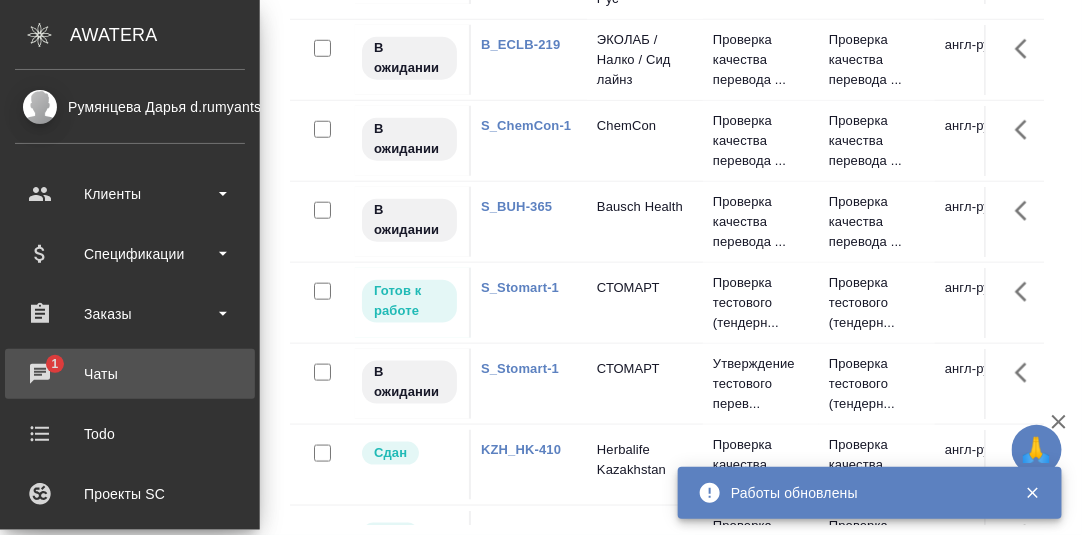 click on "Чаты" at bounding box center (130, 374) 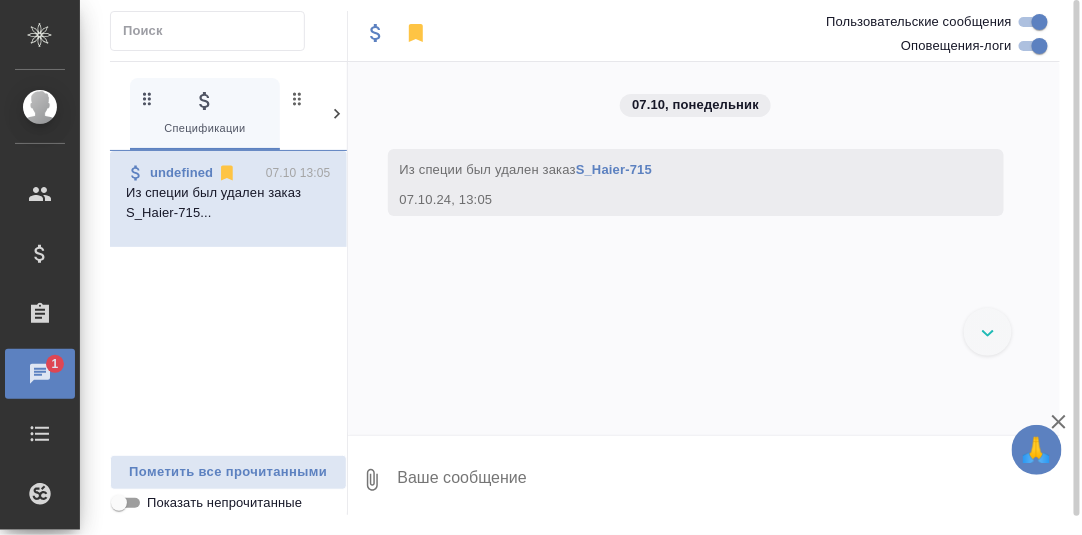 click 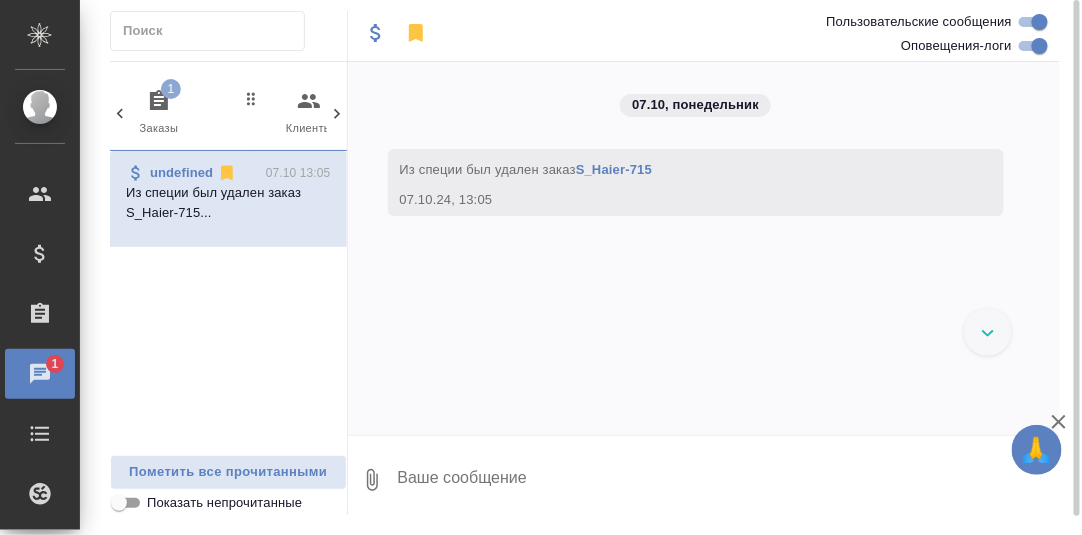 click 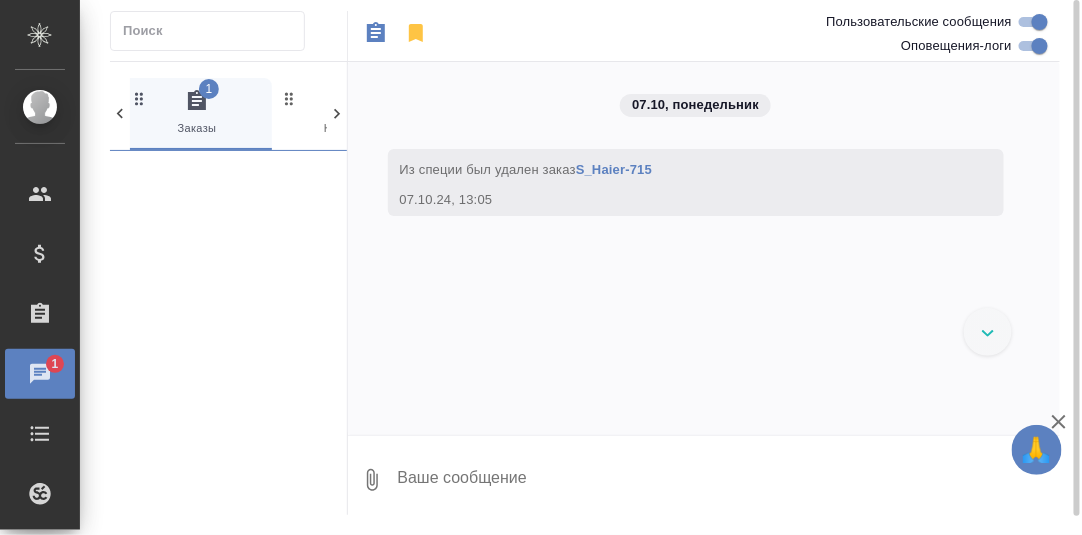 scroll, scrollTop: 0, scrollLeft: 149, axis: horizontal 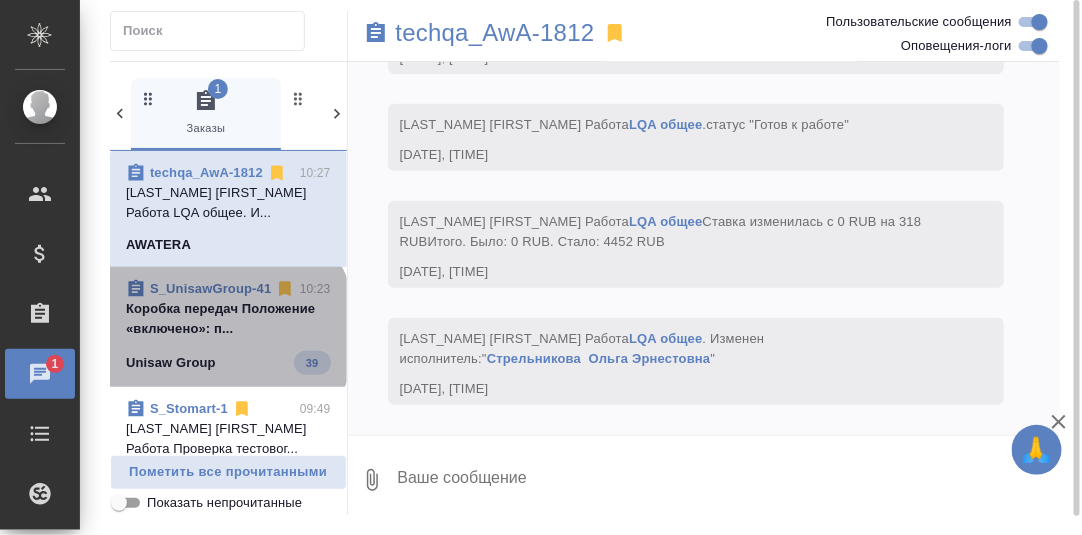 drag, startPoint x: 216, startPoint y: 349, endPoint x: 352, endPoint y: 333, distance: 136.93794 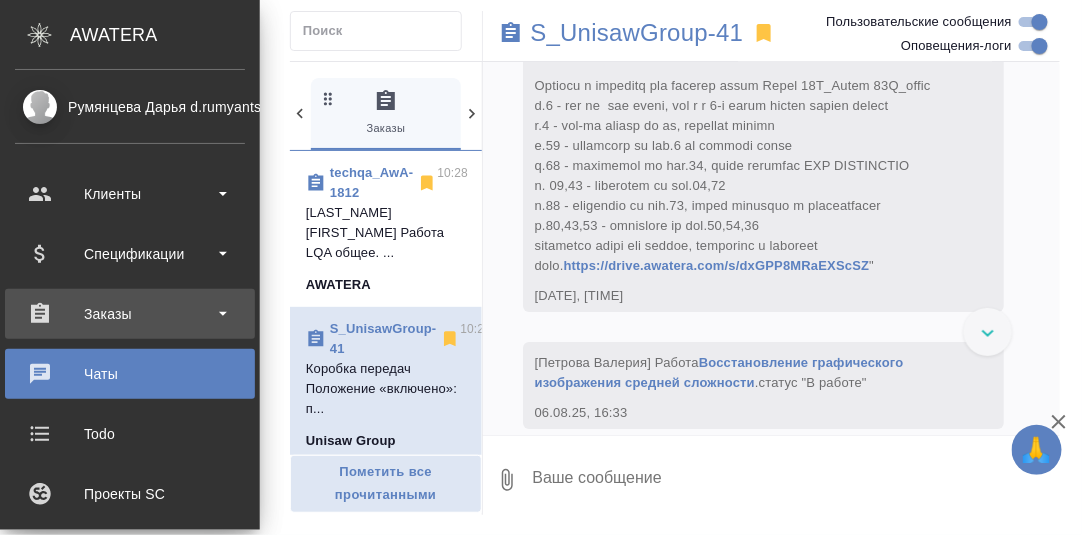 scroll, scrollTop: 28415, scrollLeft: 0, axis: vertical 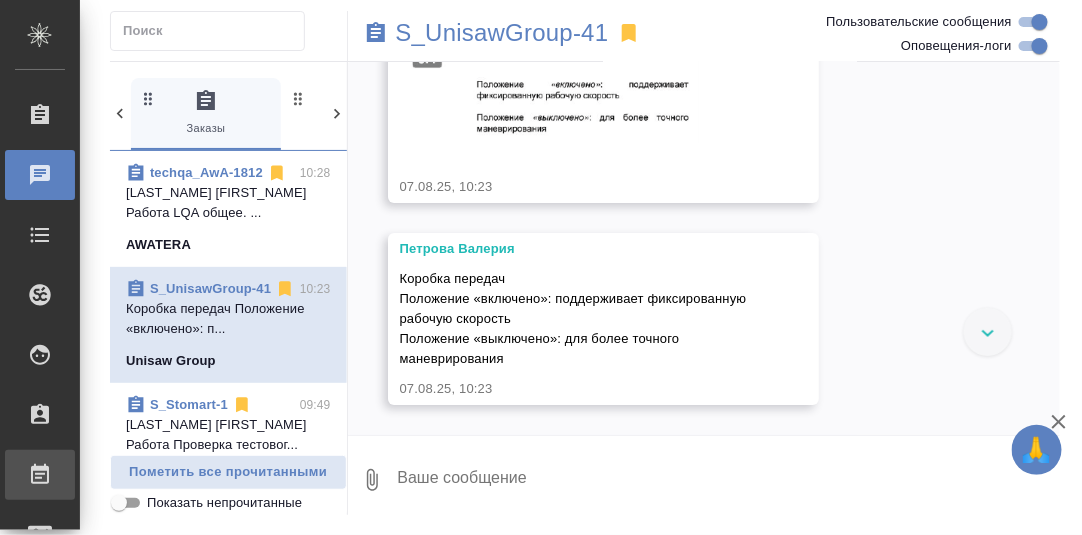 click on "Работы" at bounding box center (15, 475) 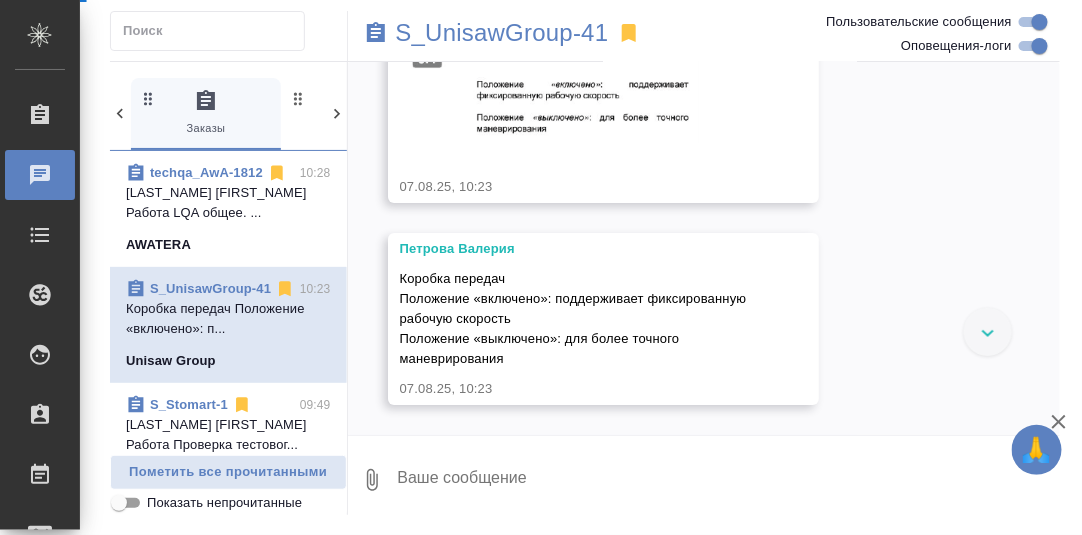 scroll, scrollTop: 25268, scrollLeft: 0, axis: vertical 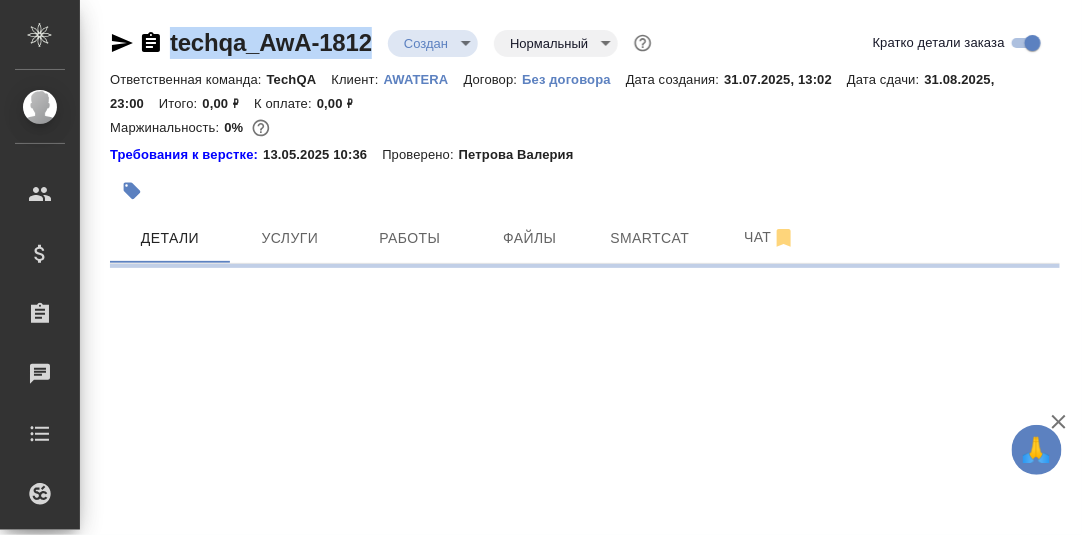 drag, startPoint x: 374, startPoint y: 38, endPoint x: 168, endPoint y: 33, distance: 206.06067 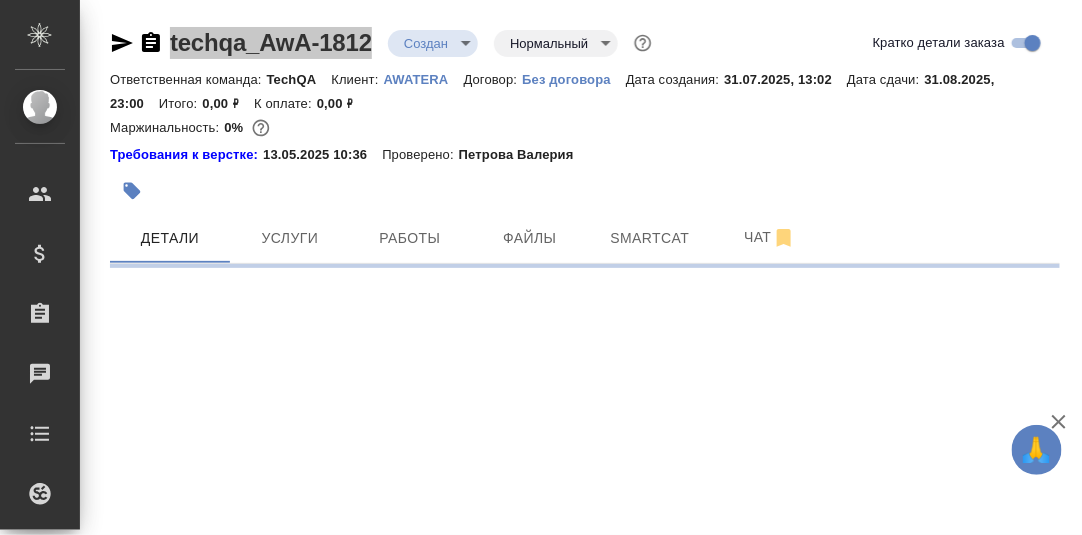 select on "RU" 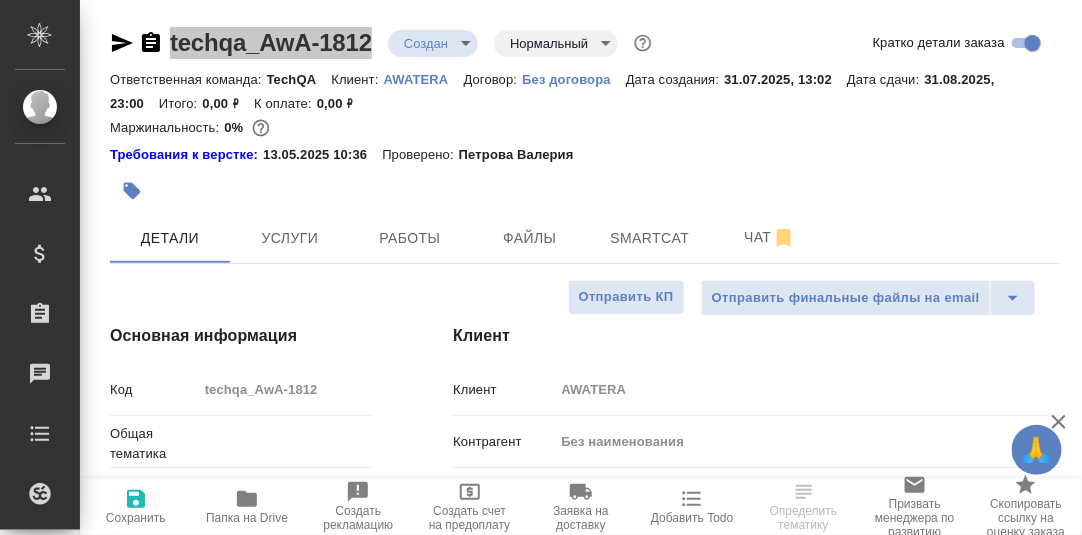 type on "x" 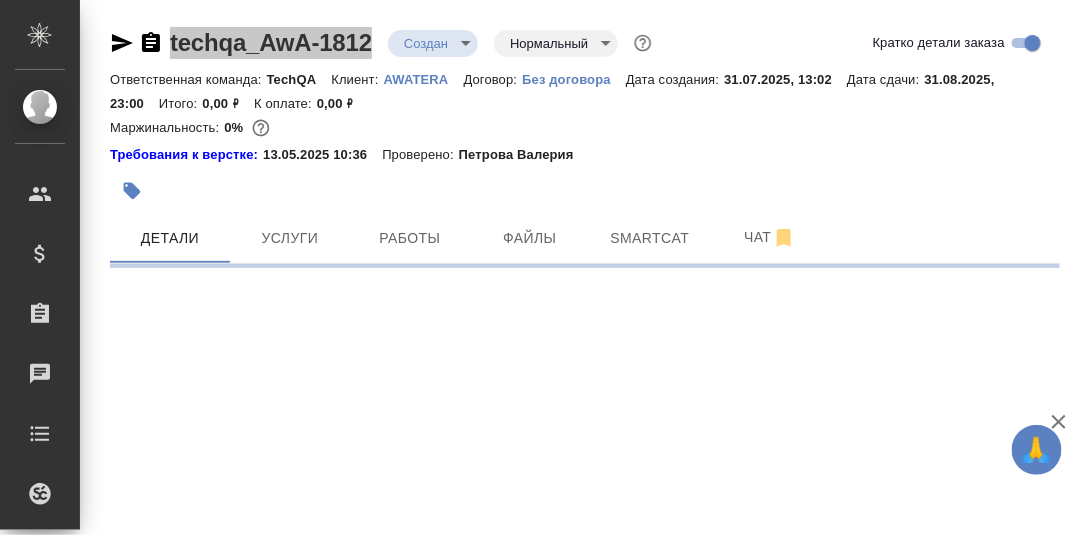select on "RU" 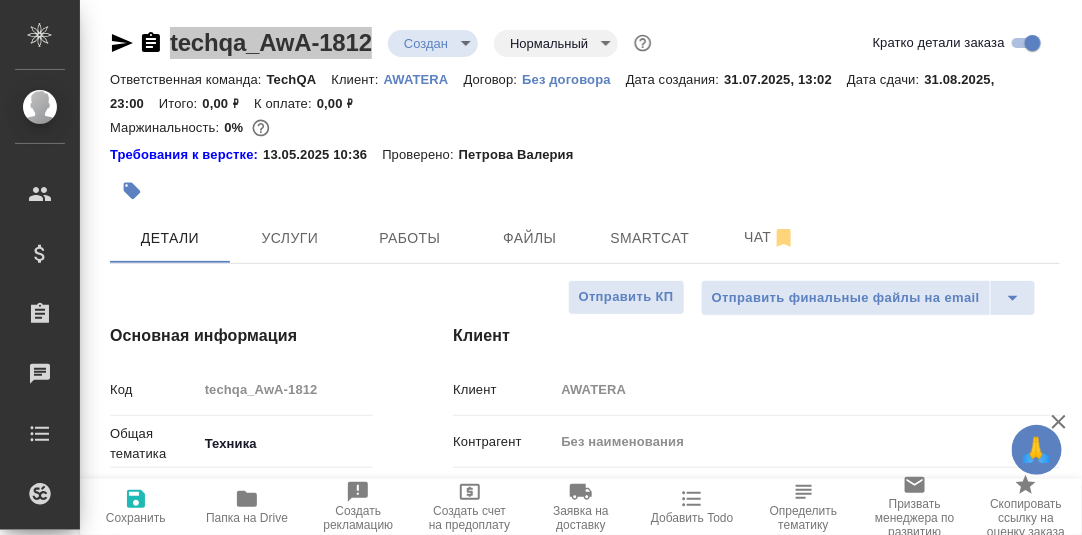 type on "x" 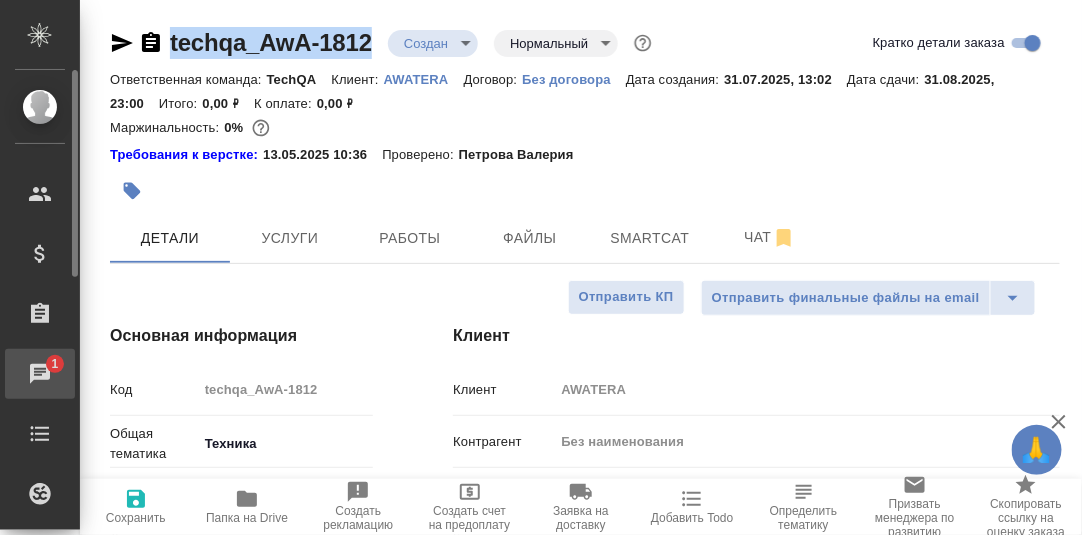 type on "x" 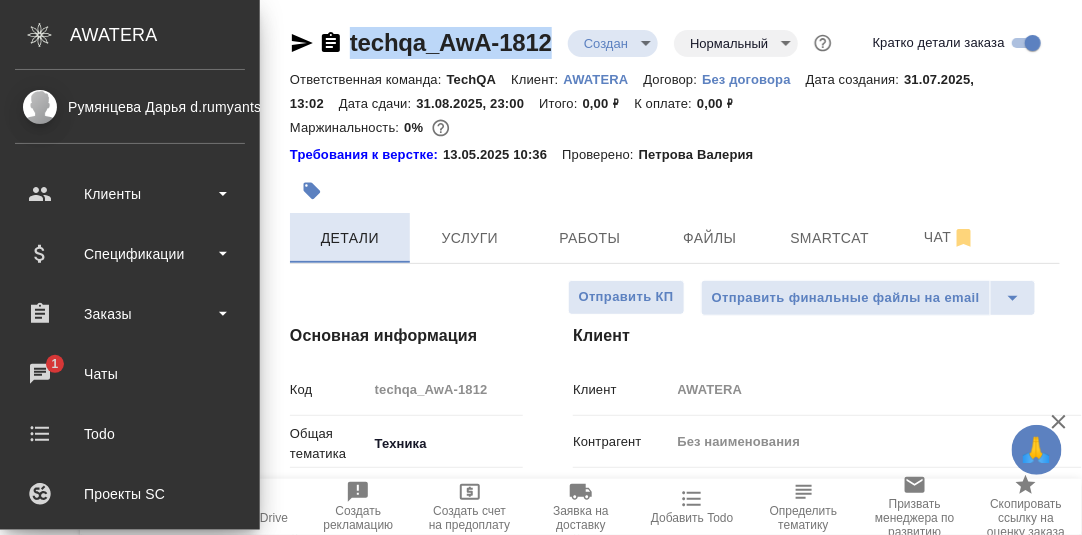 type on "x" 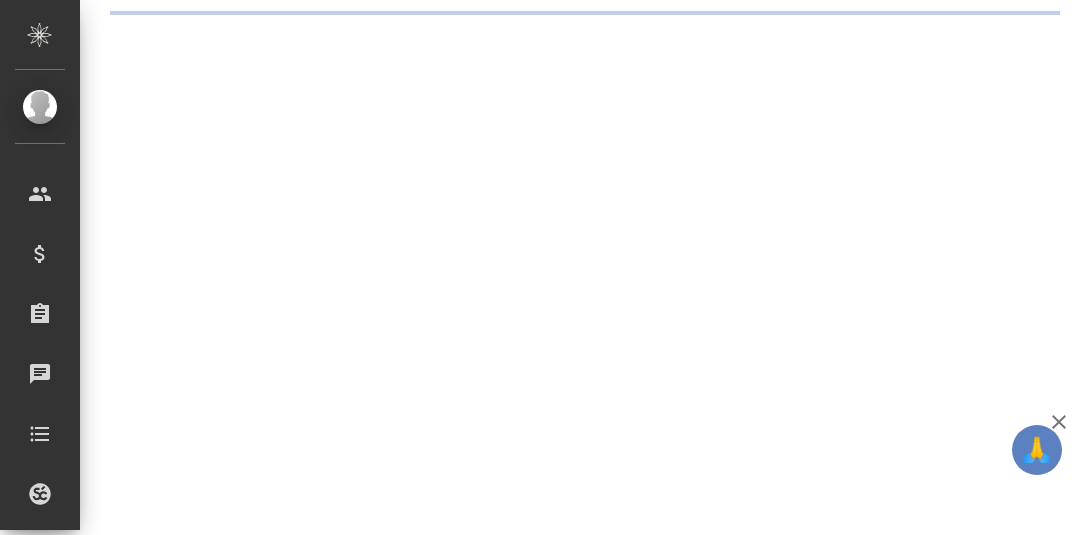 scroll, scrollTop: 0, scrollLeft: 0, axis: both 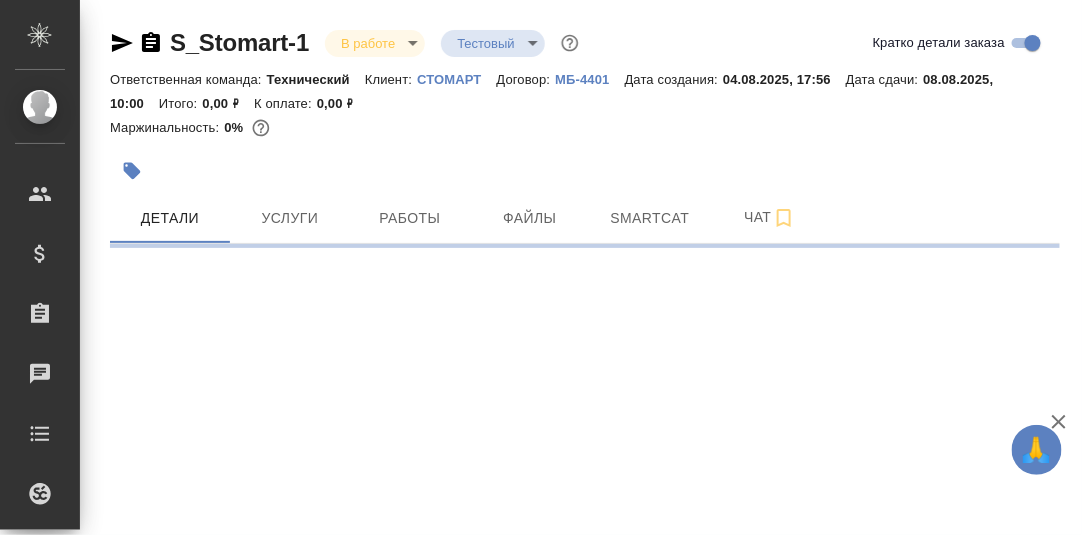 select on "RU" 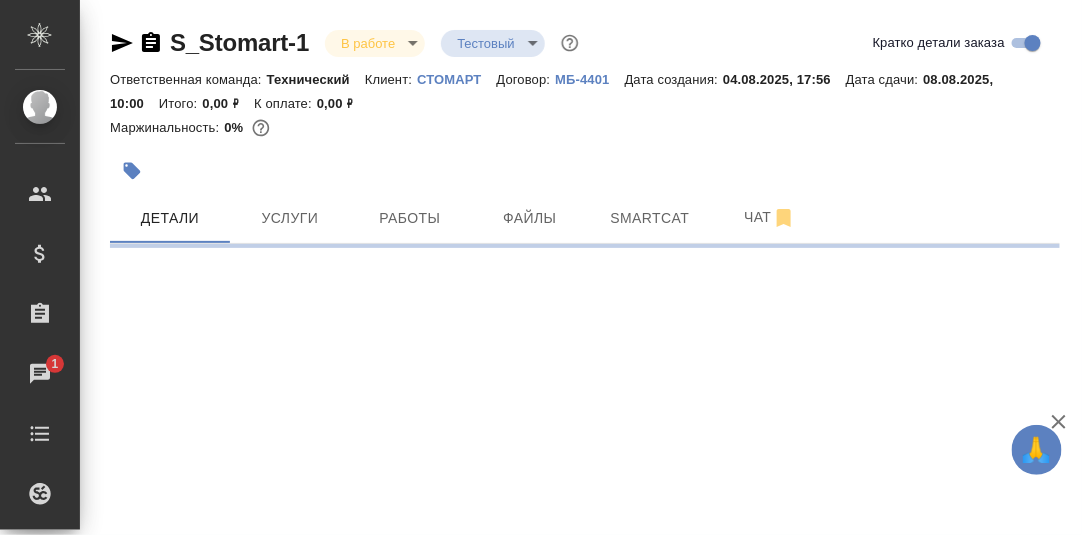 select on "RU" 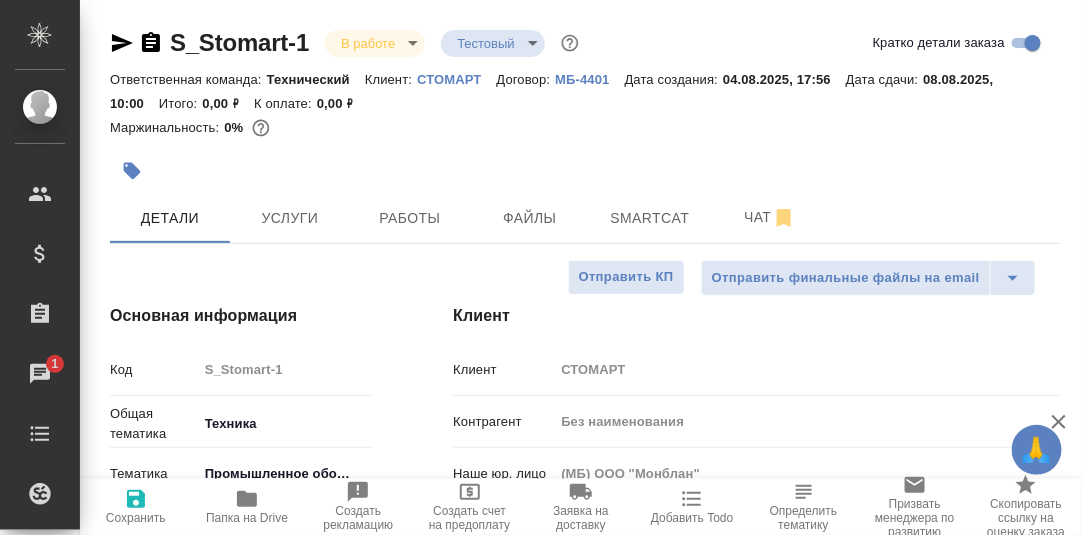 type on "x" 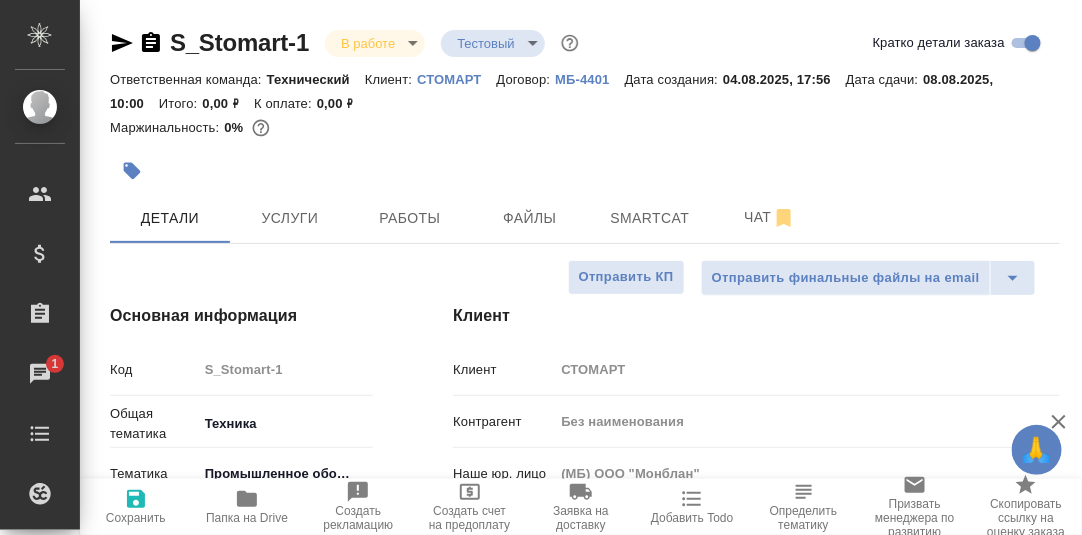 type on "x" 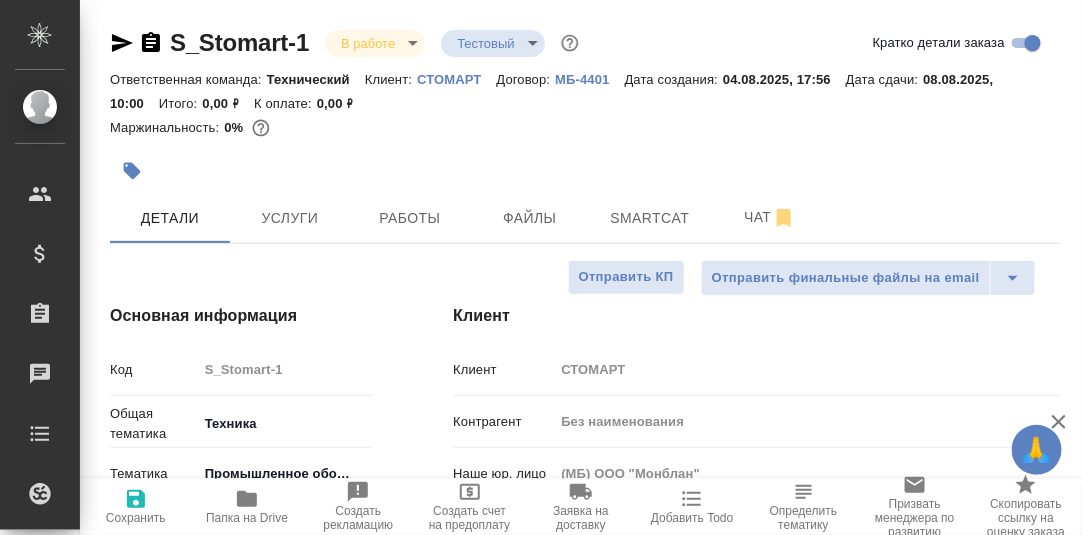 type on "x" 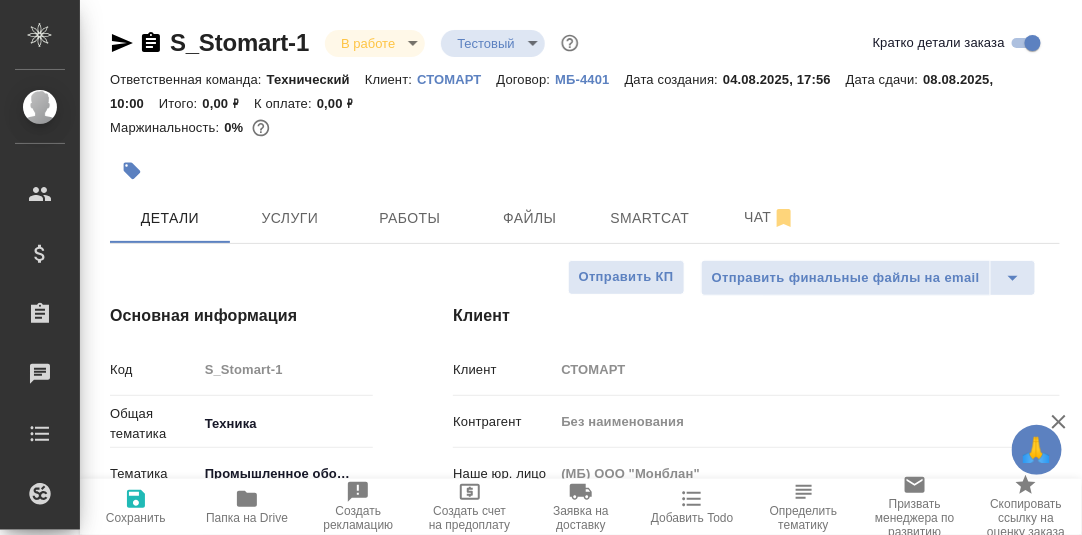type on "x" 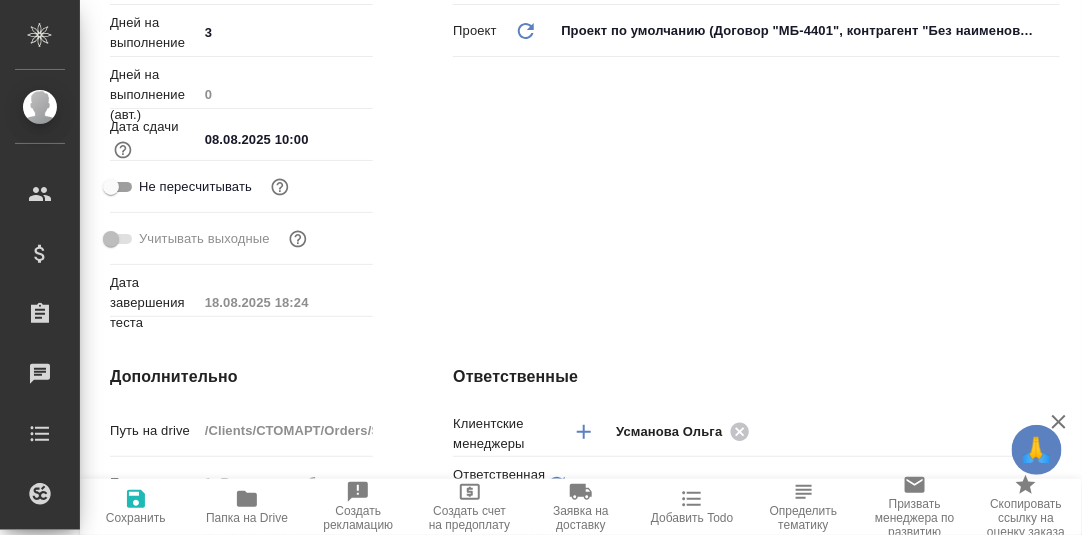 scroll, scrollTop: 0, scrollLeft: 0, axis: both 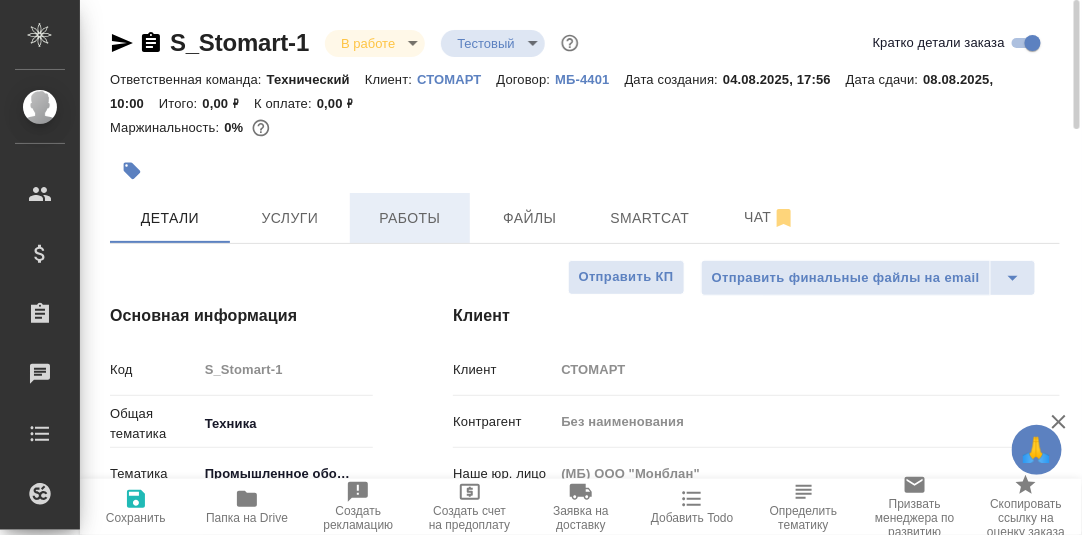 click on "Работы" at bounding box center (410, 218) 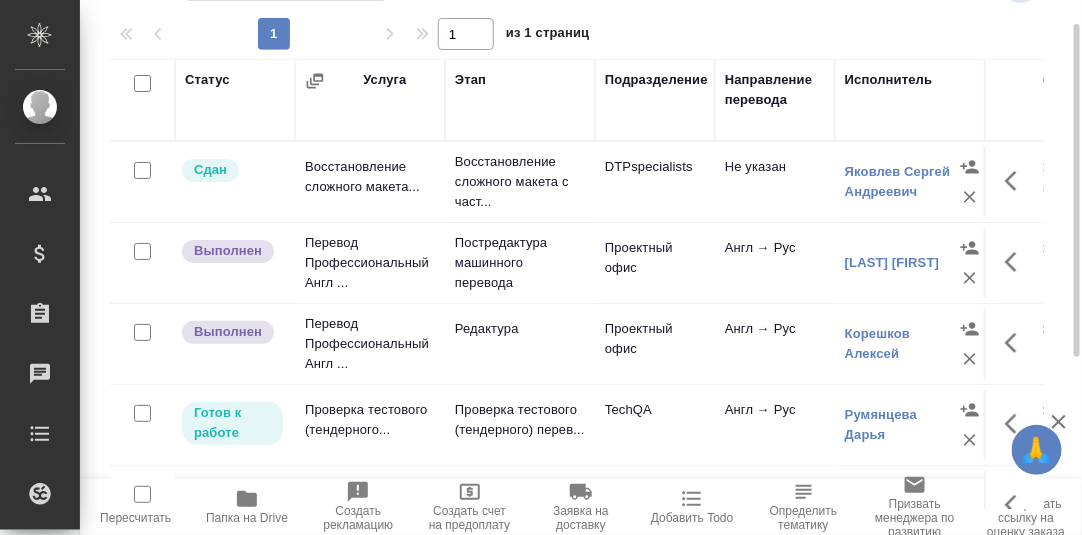 scroll, scrollTop: 324, scrollLeft: 0, axis: vertical 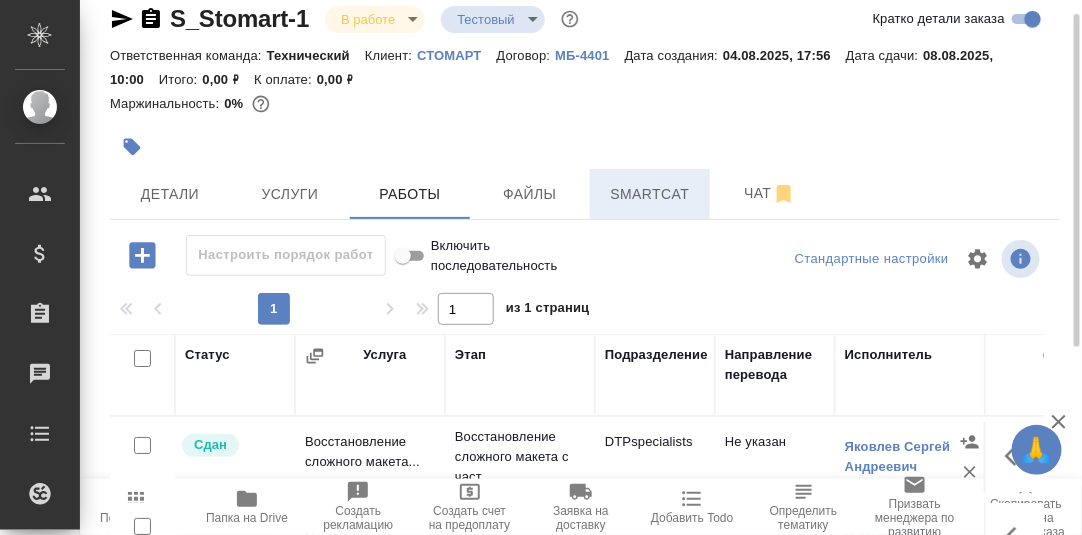 click on "Smartcat" at bounding box center (650, 194) 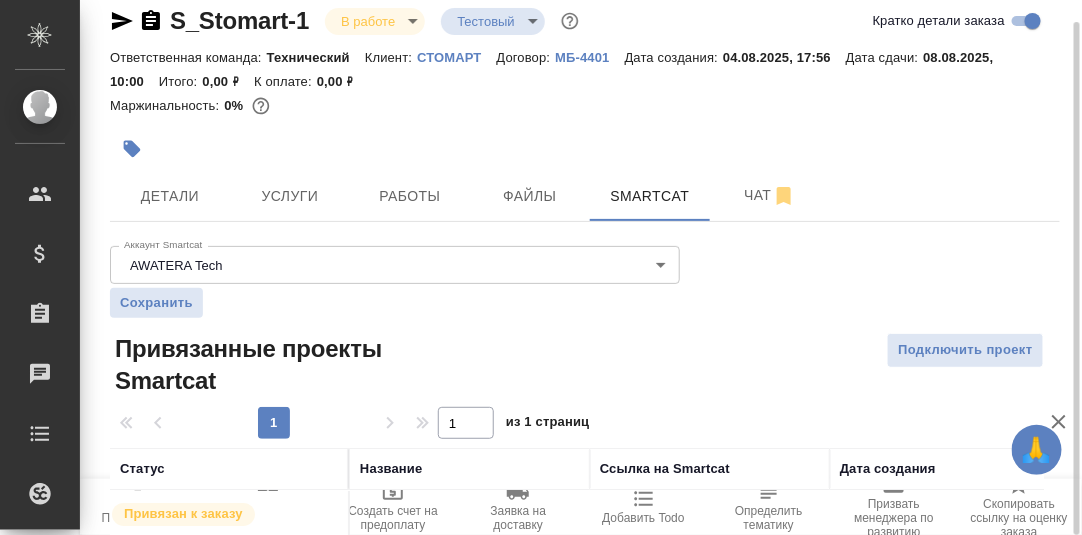scroll, scrollTop: 114, scrollLeft: 0, axis: vertical 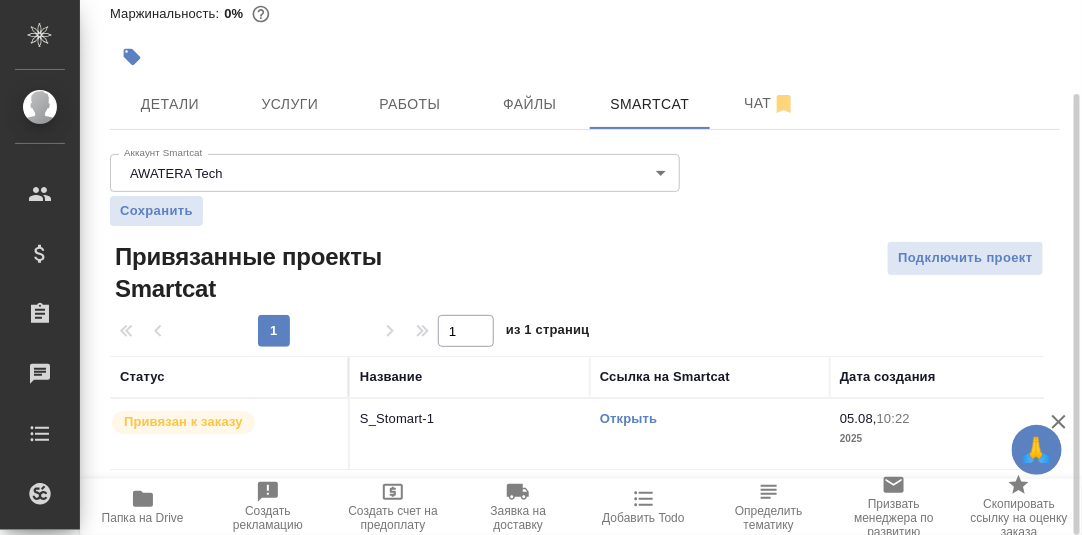 click on "Открыть" at bounding box center [628, 418] 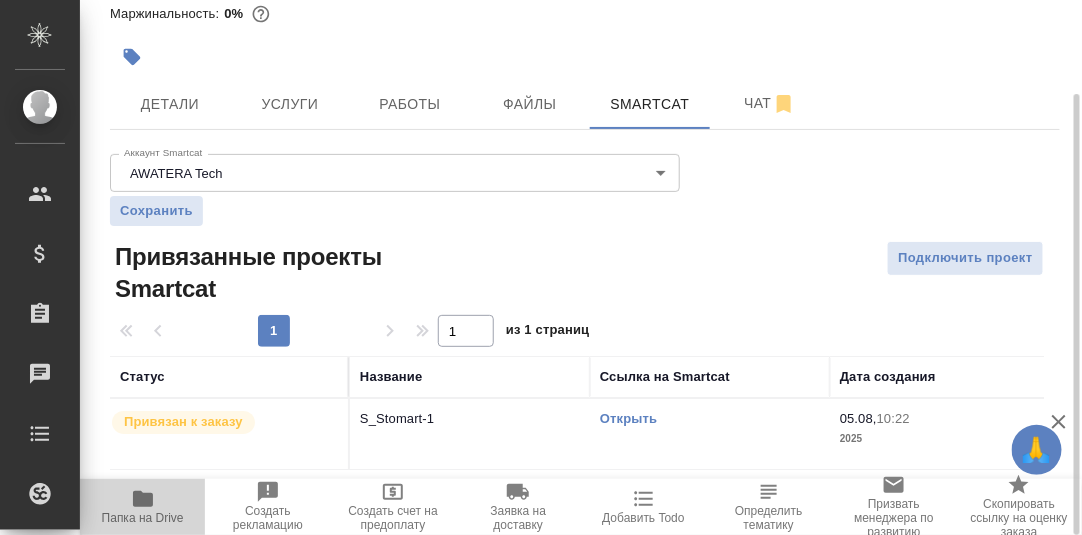 click 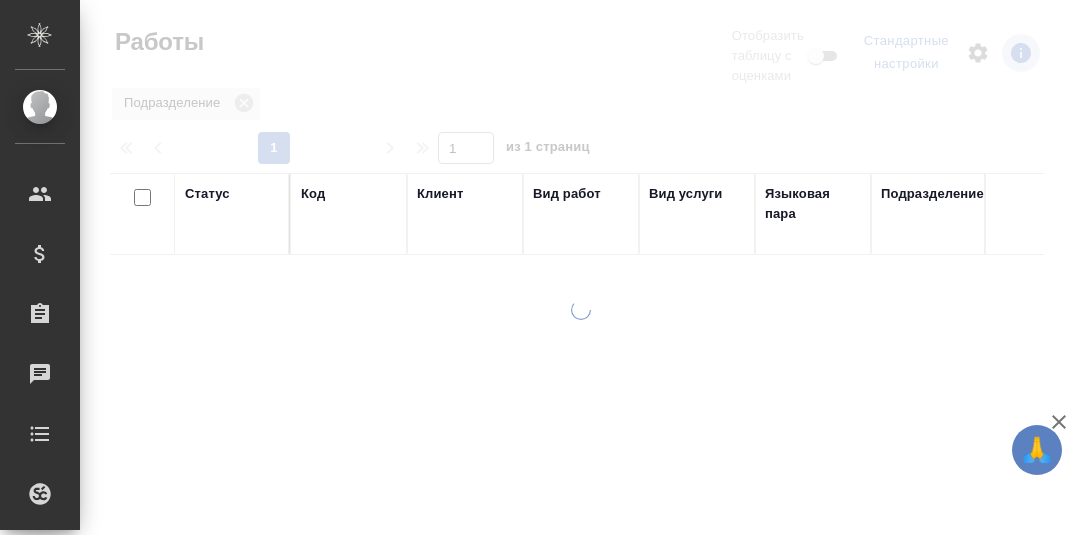 scroll, scrollTop: 0, scrollLeft: 0, axis: both 